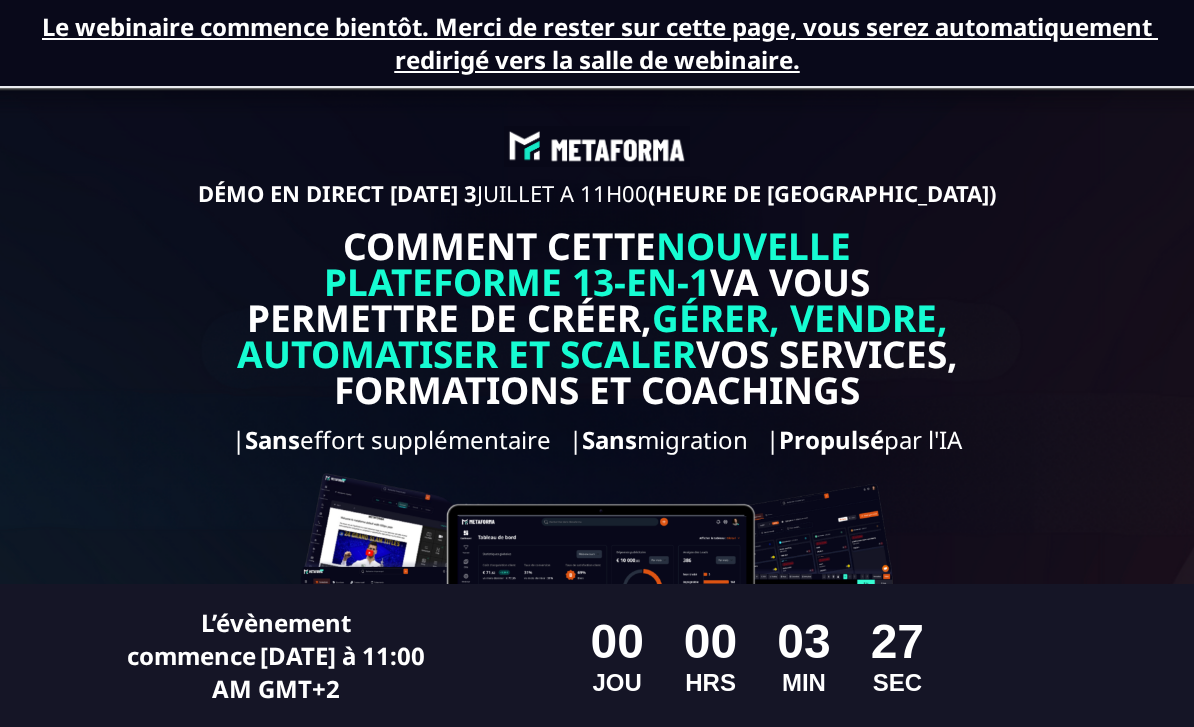 scroll, scrollTop: 0, scrollLeft: 0, axis: both 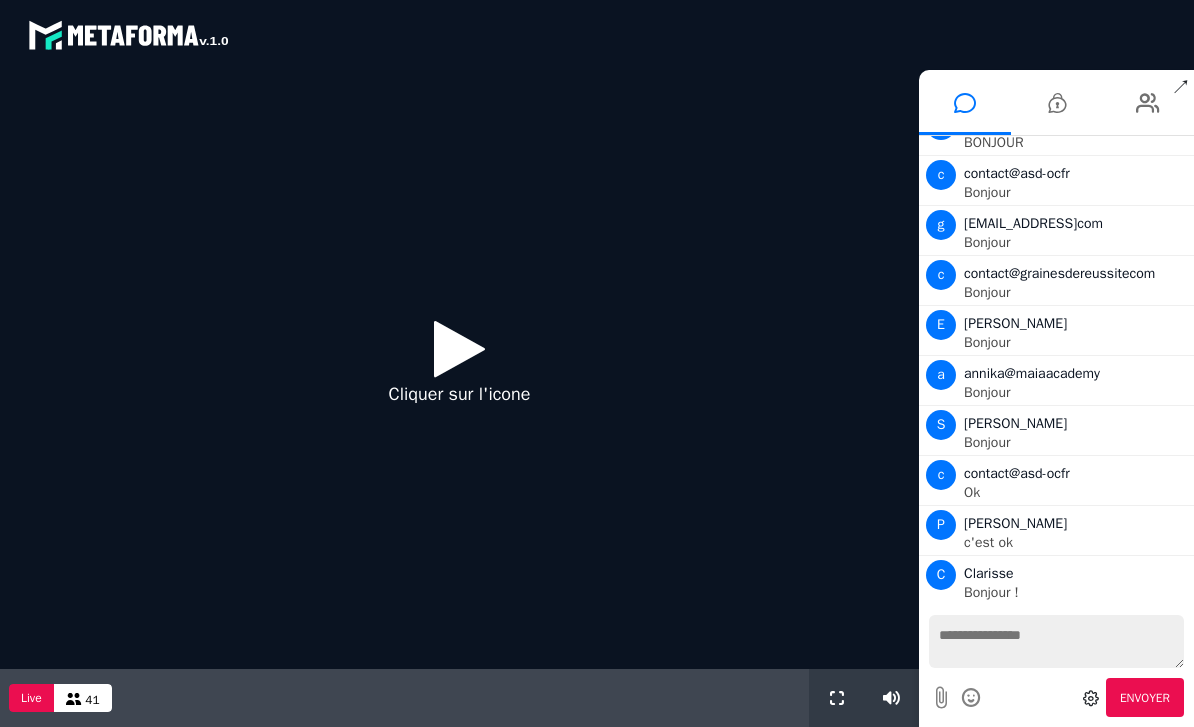 click at bounding box center [459, 348] 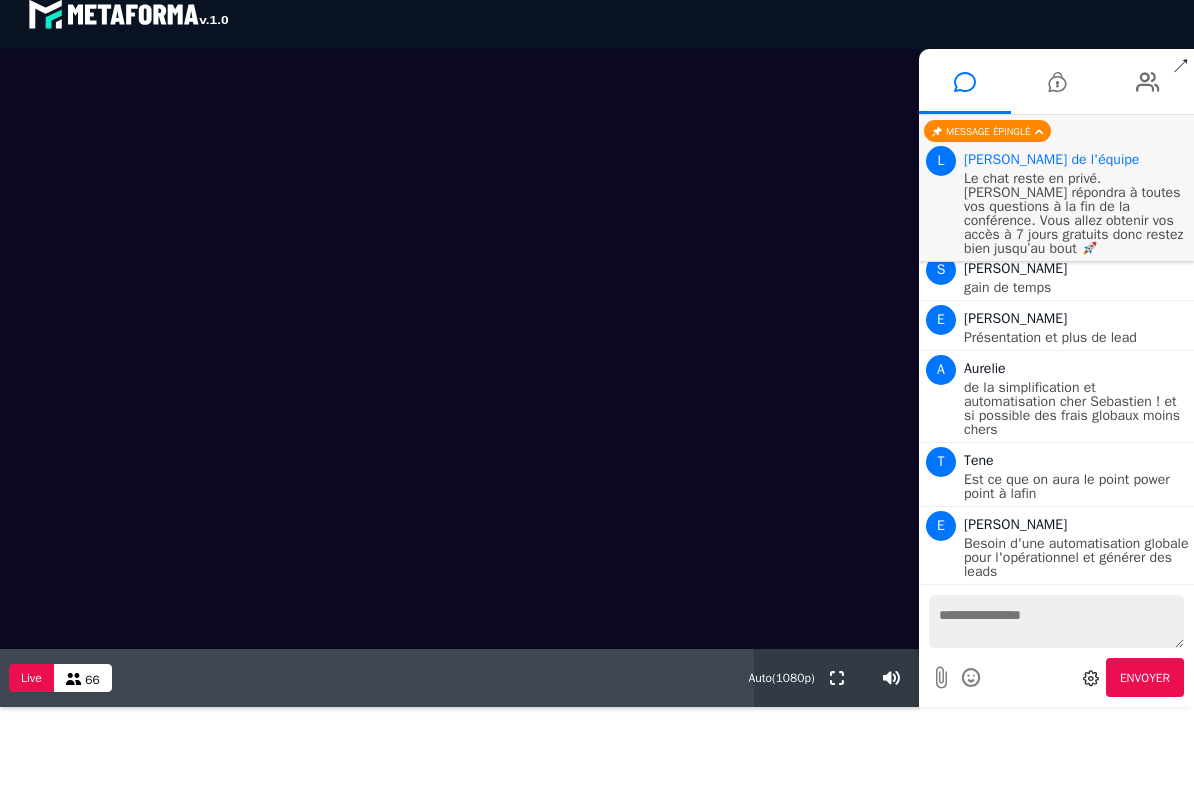 scroll, scrollTop: 3515, scrollLeft: 0, axis: vertical 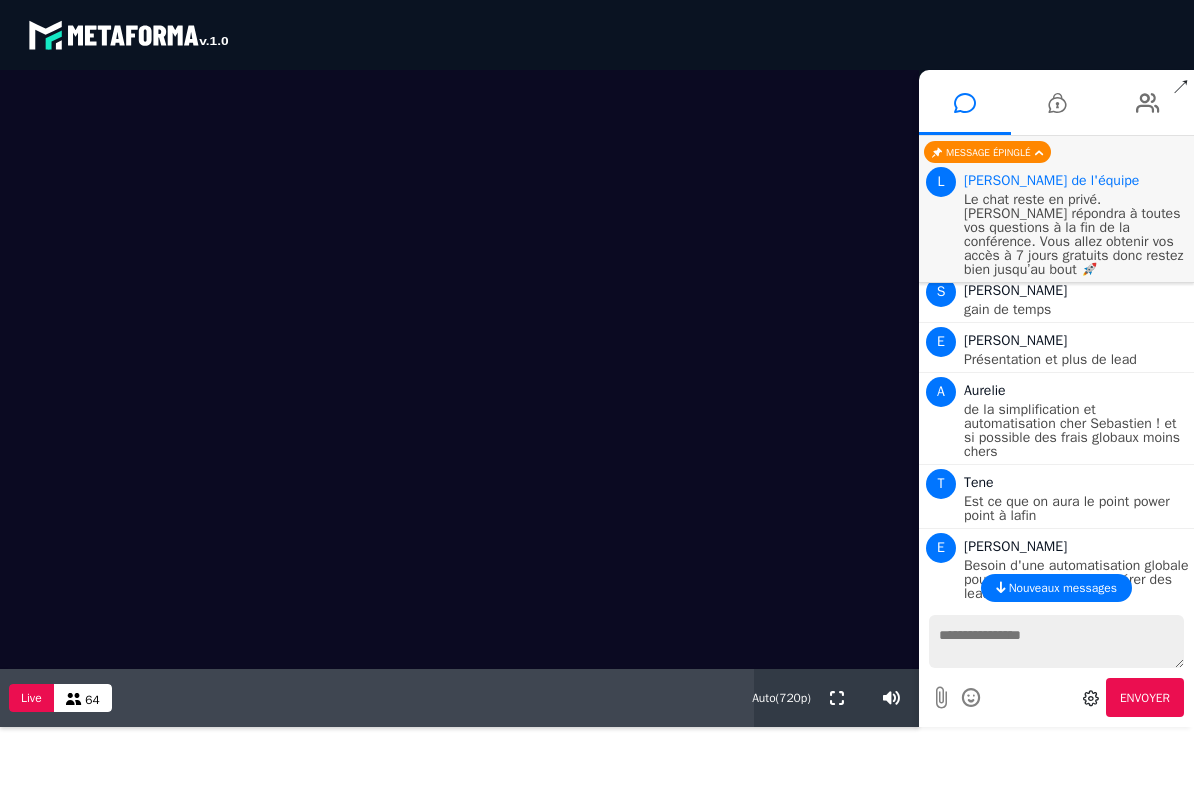 click on "Nouveaux messages" at bounding box center (1063, 588) 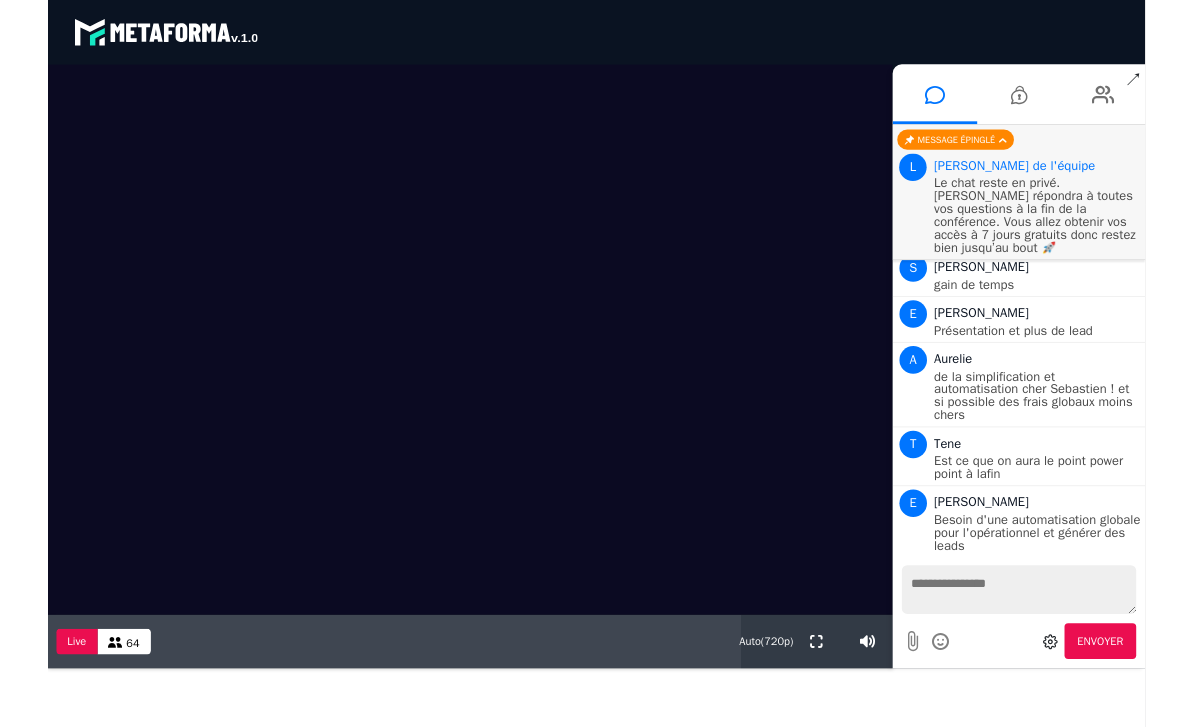 scroll, scrollTop: 3531, scrollLeft: 0, axis: vertical 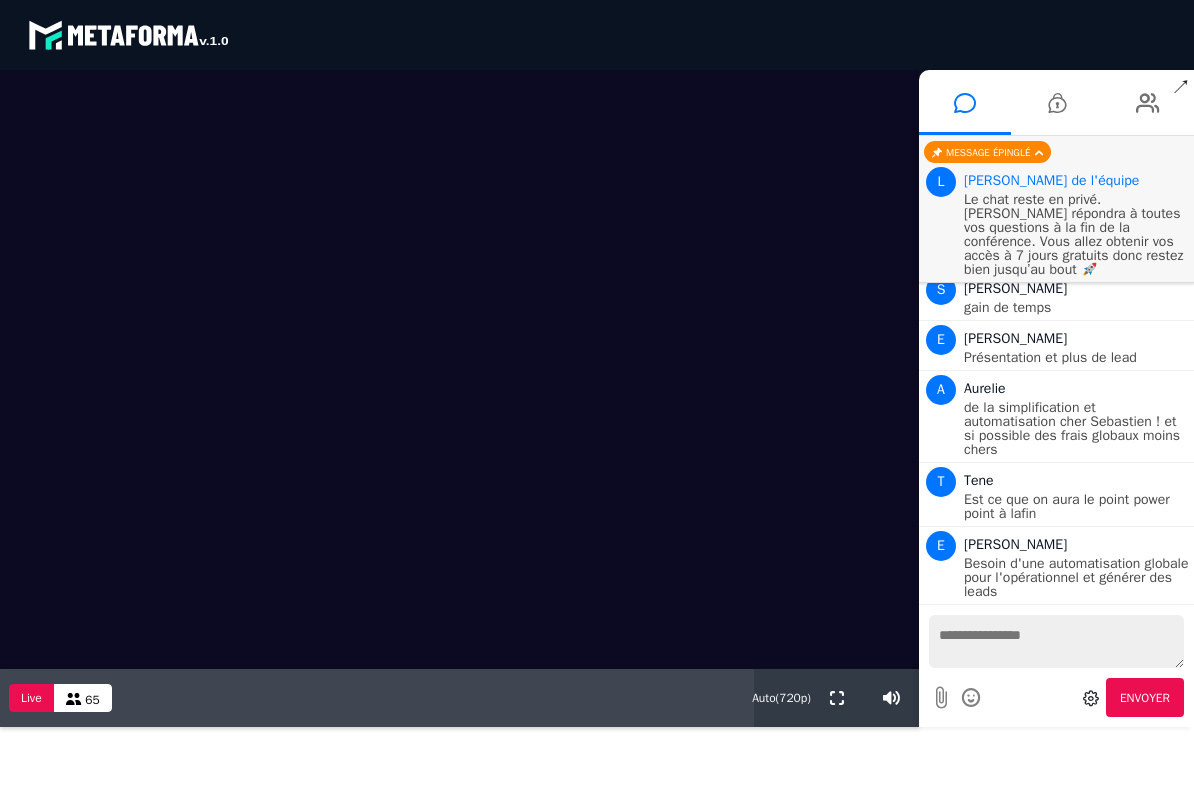 click at bounding box center (459, 369) 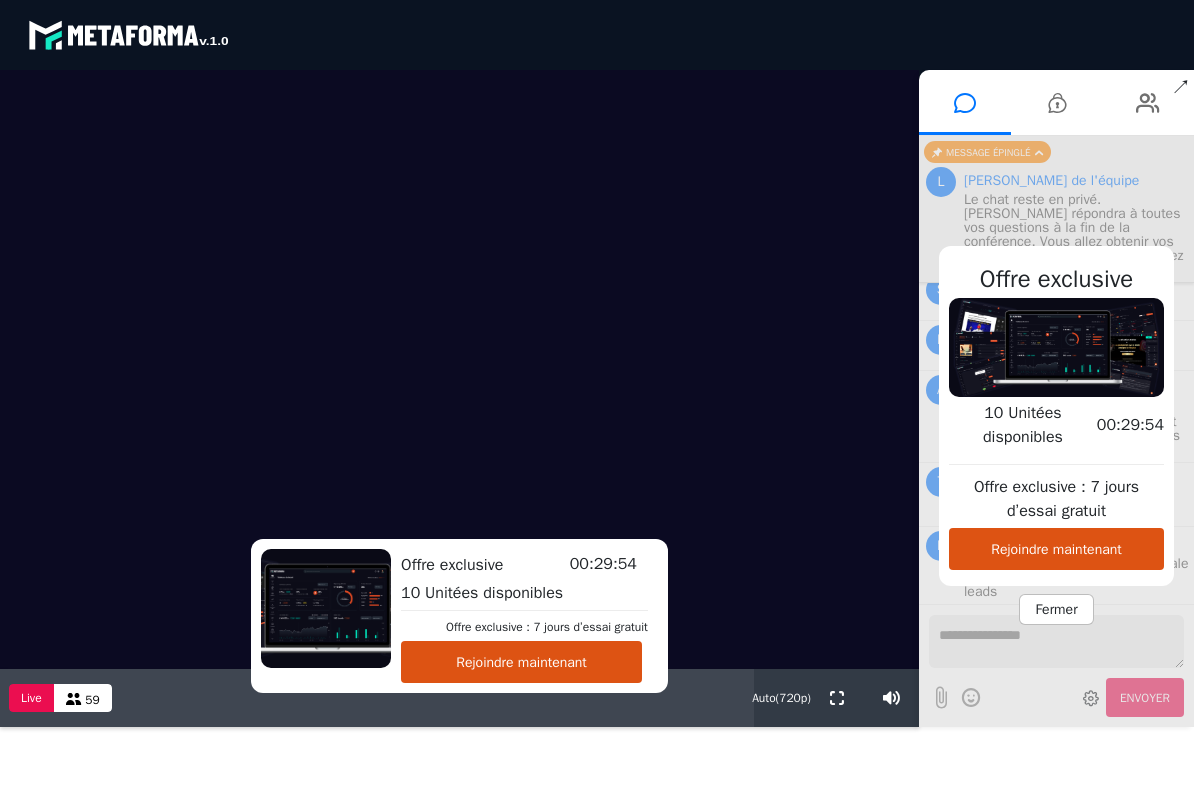 click on "Rejoindre maintenant" at bounding box center [521, 662] 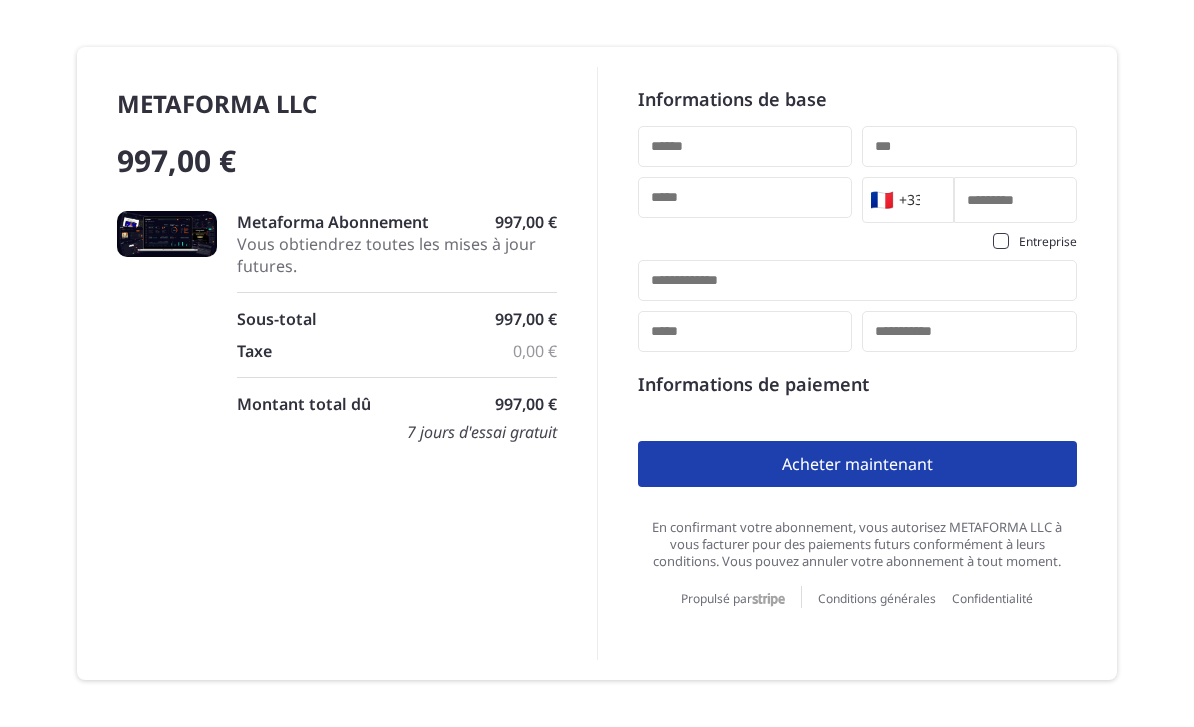 scroll, scrollTop: 0, scrollLeft: 0, axis: both 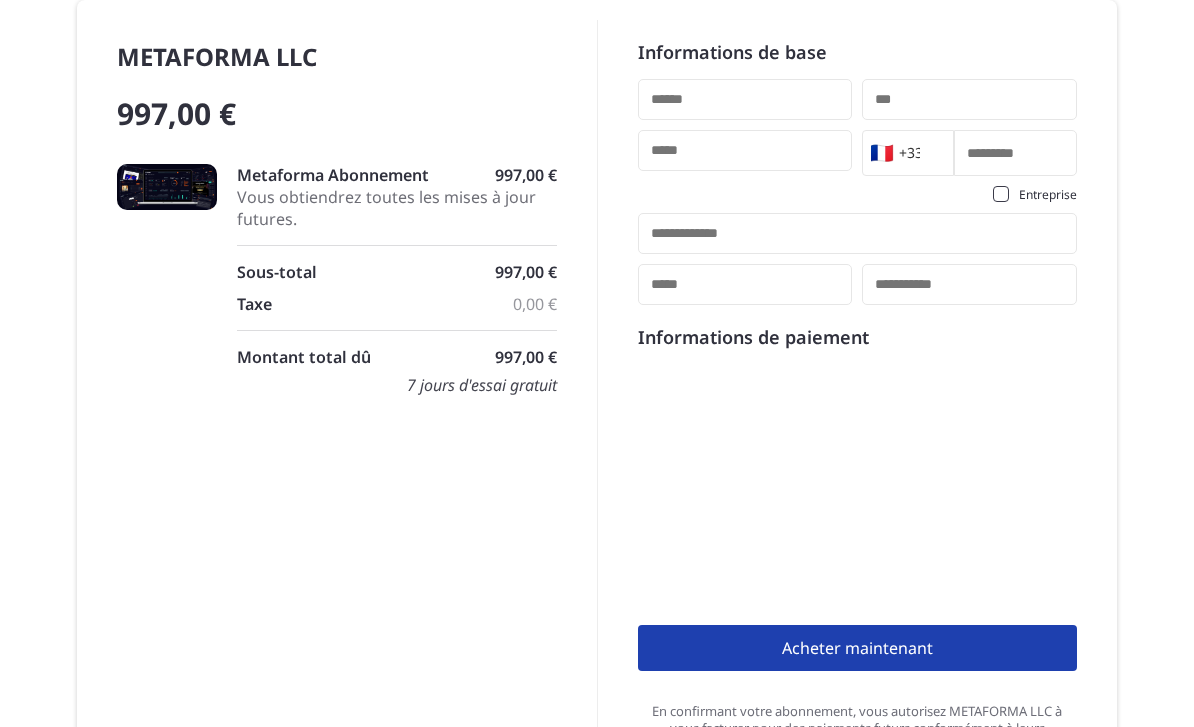 click at bounding box center (745, 99) 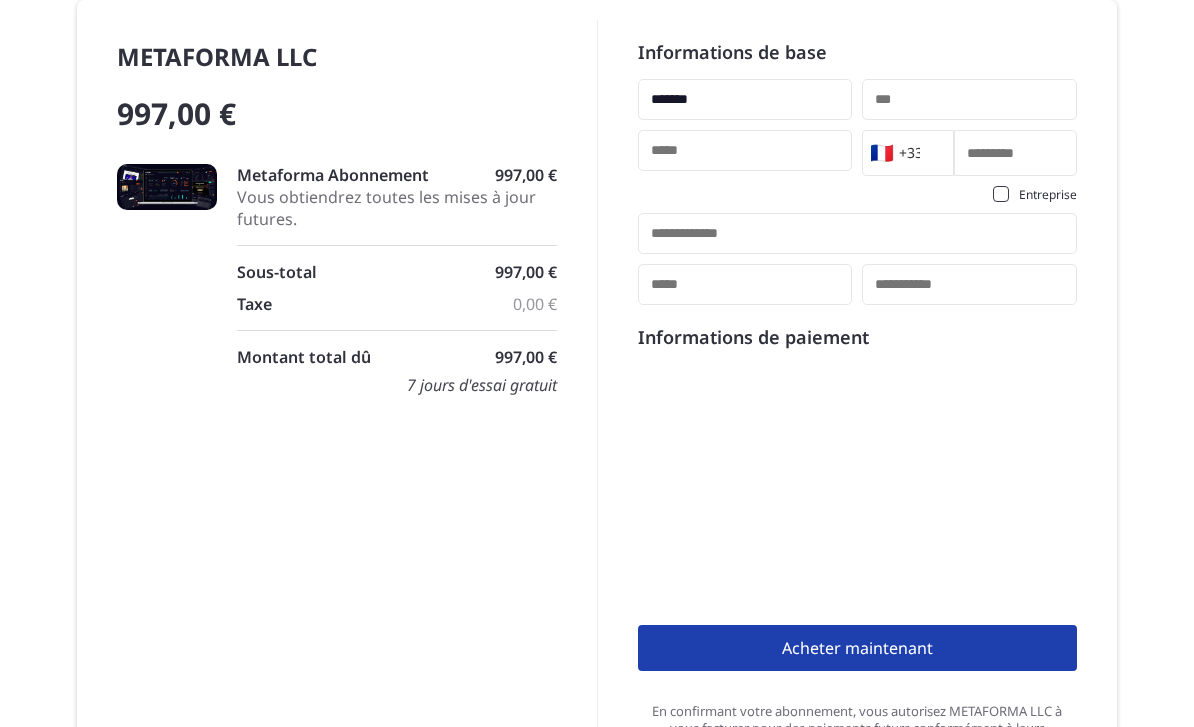 type on "****" 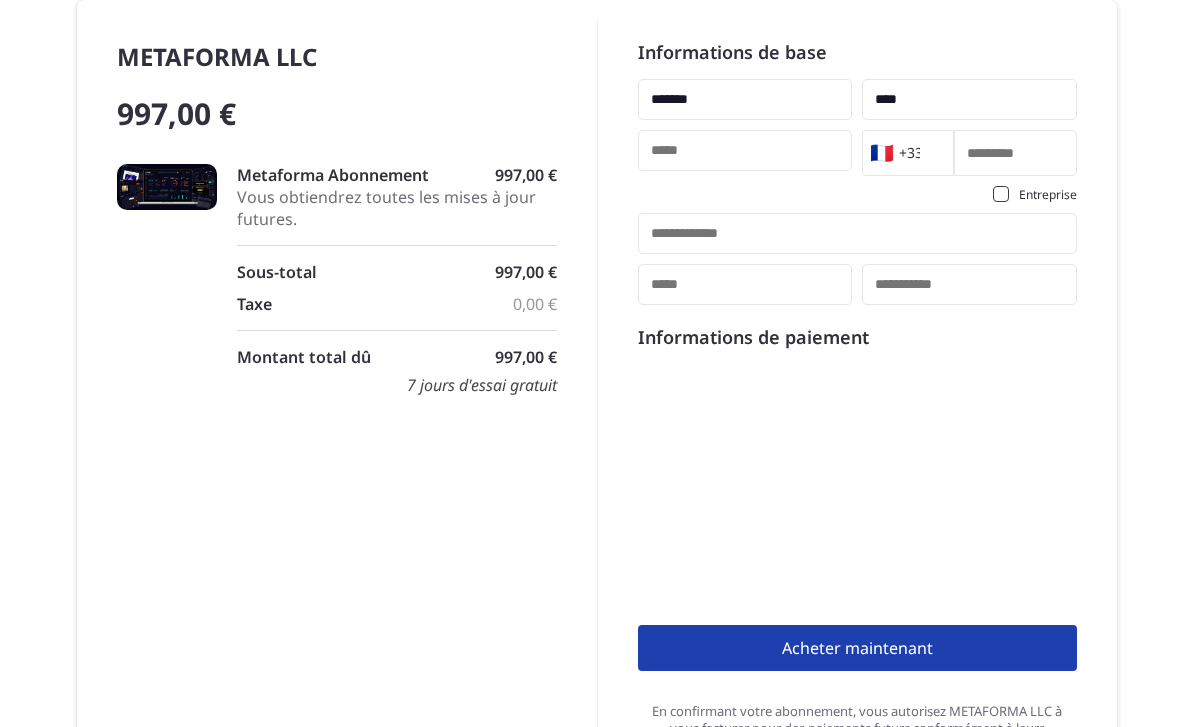 type on "**********" 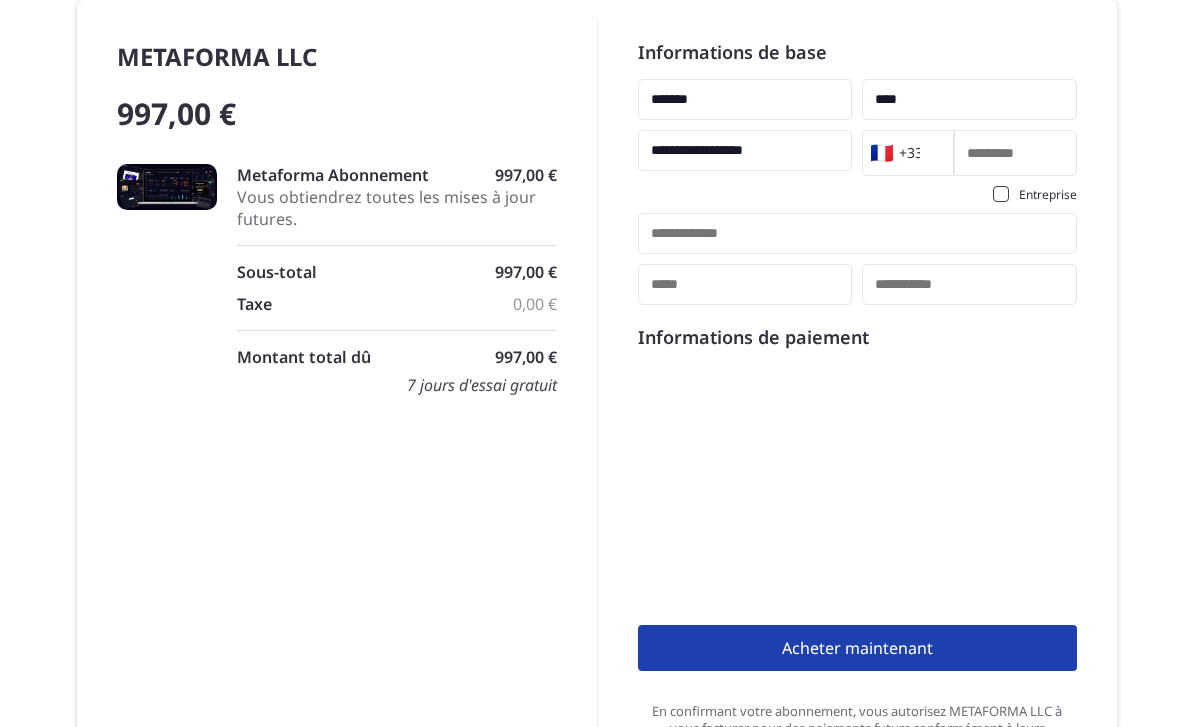 click at bounding box center (1015, 153) 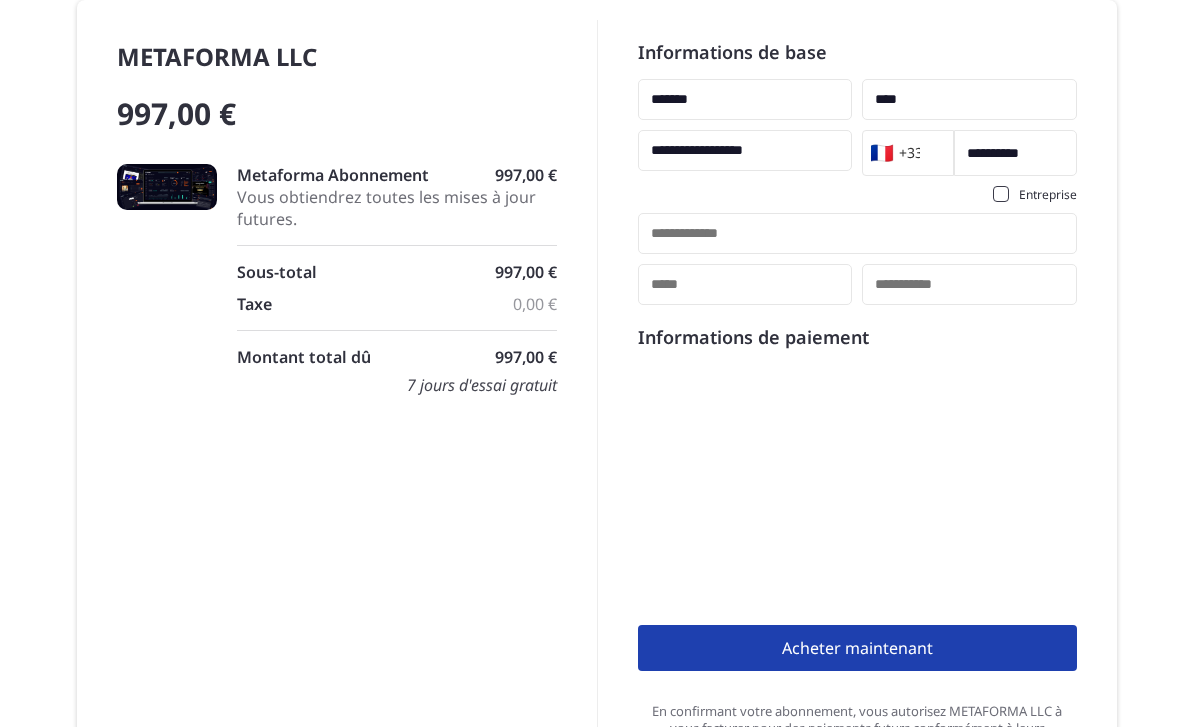 type on "*********" 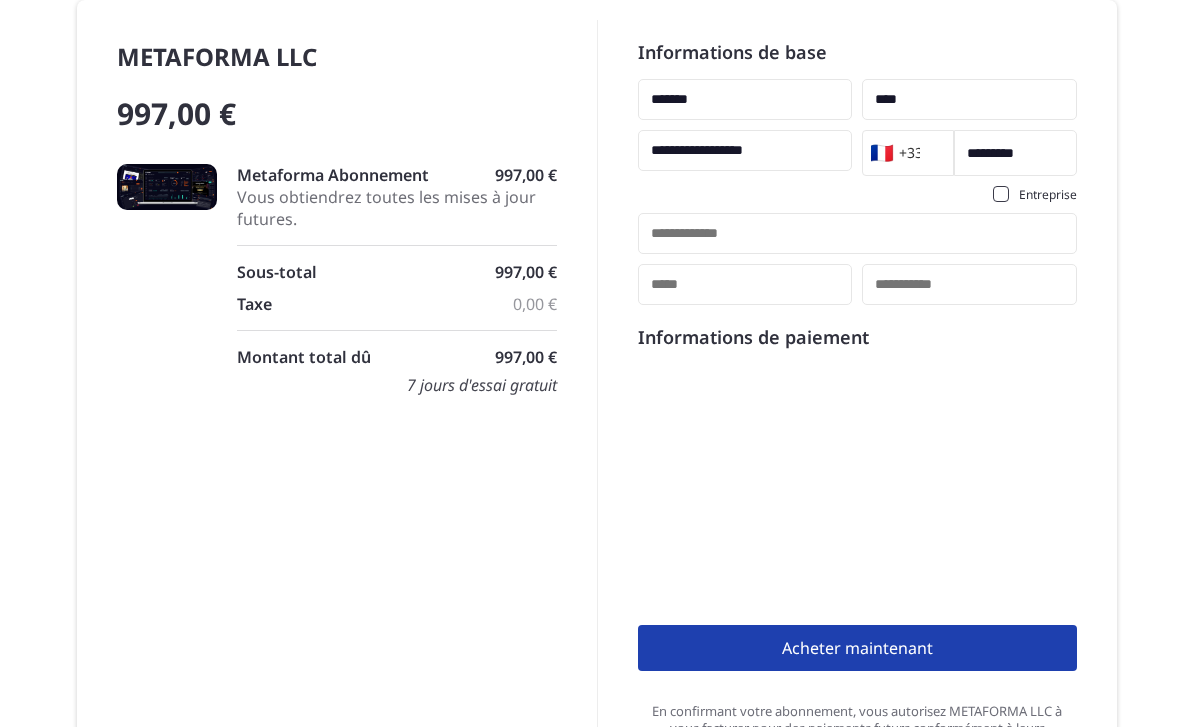 click on "Entreprise" at bounding box center [858, 194] 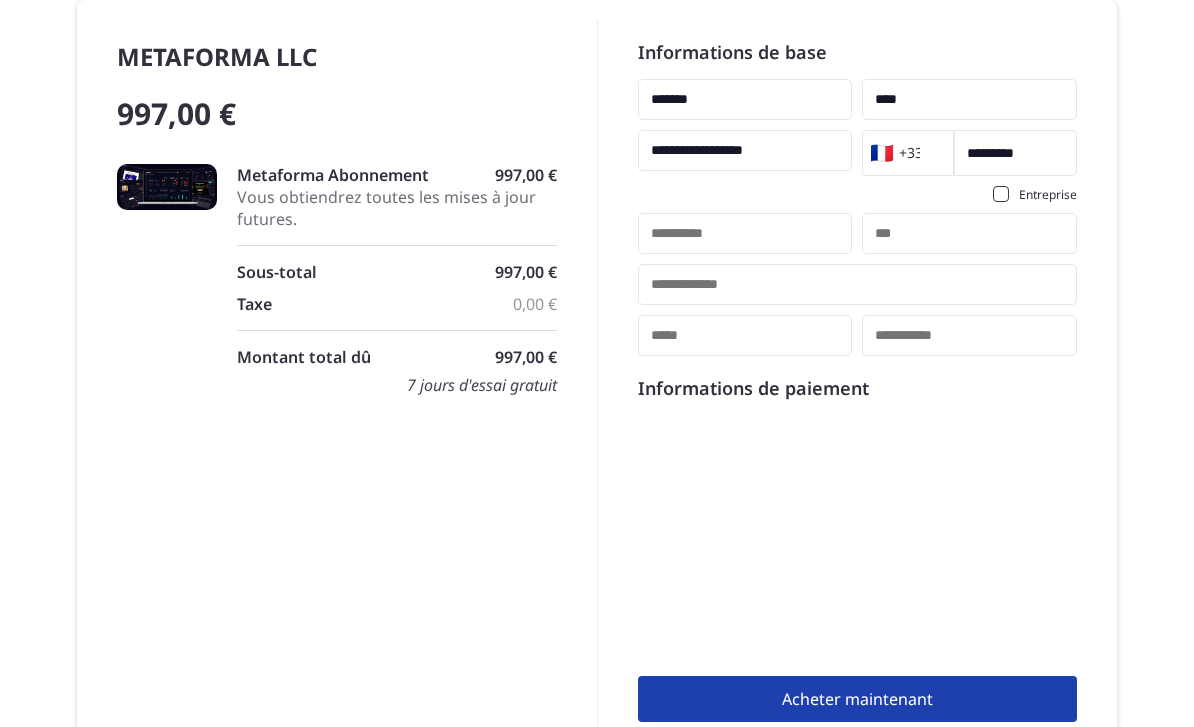 click at bounding box center [745, 233] 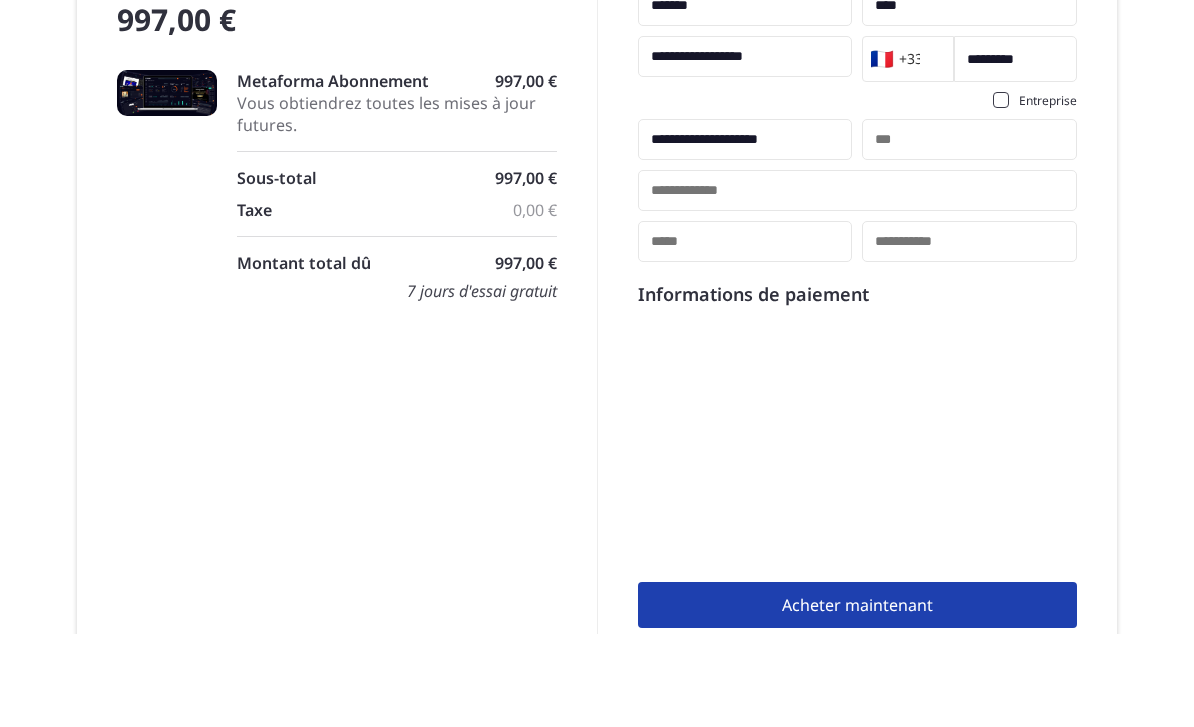 type on "**********" 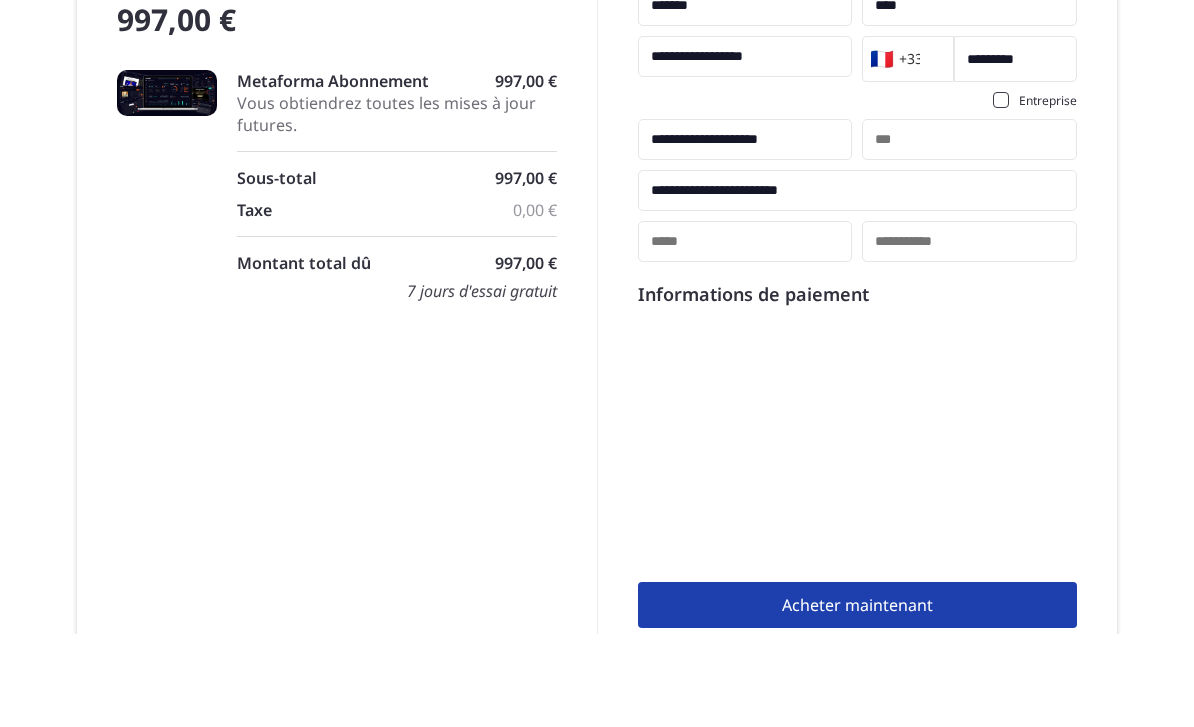 type on "**********" 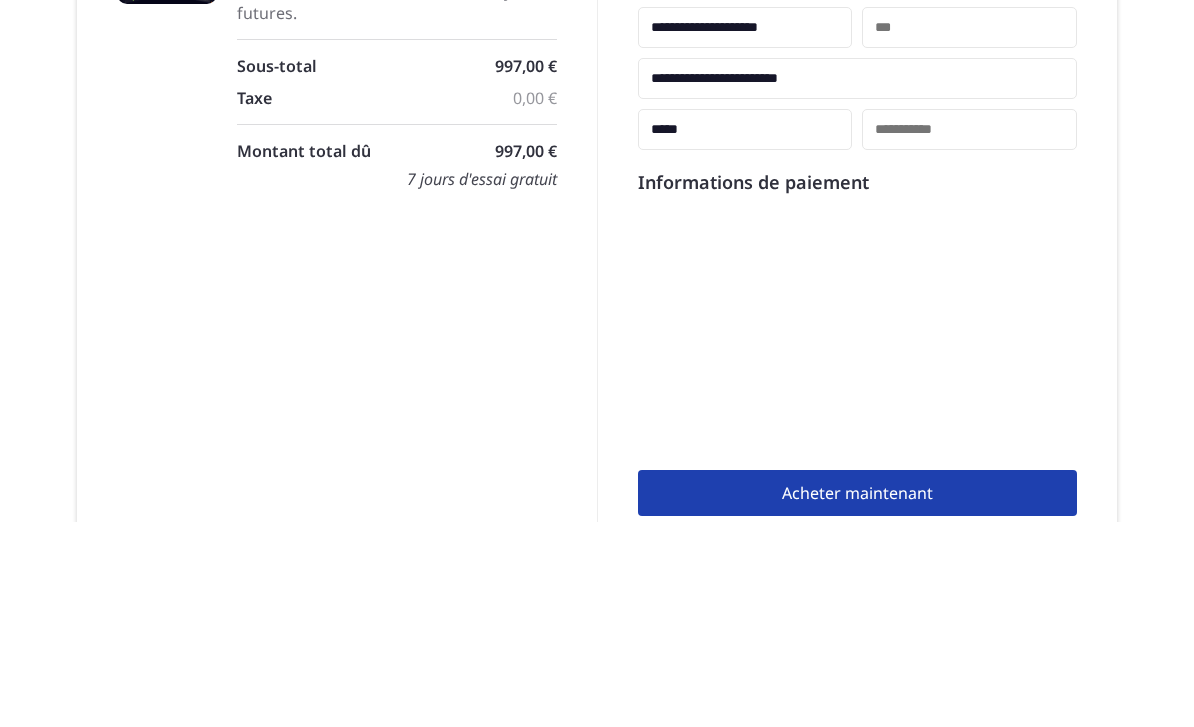 type on "*****" 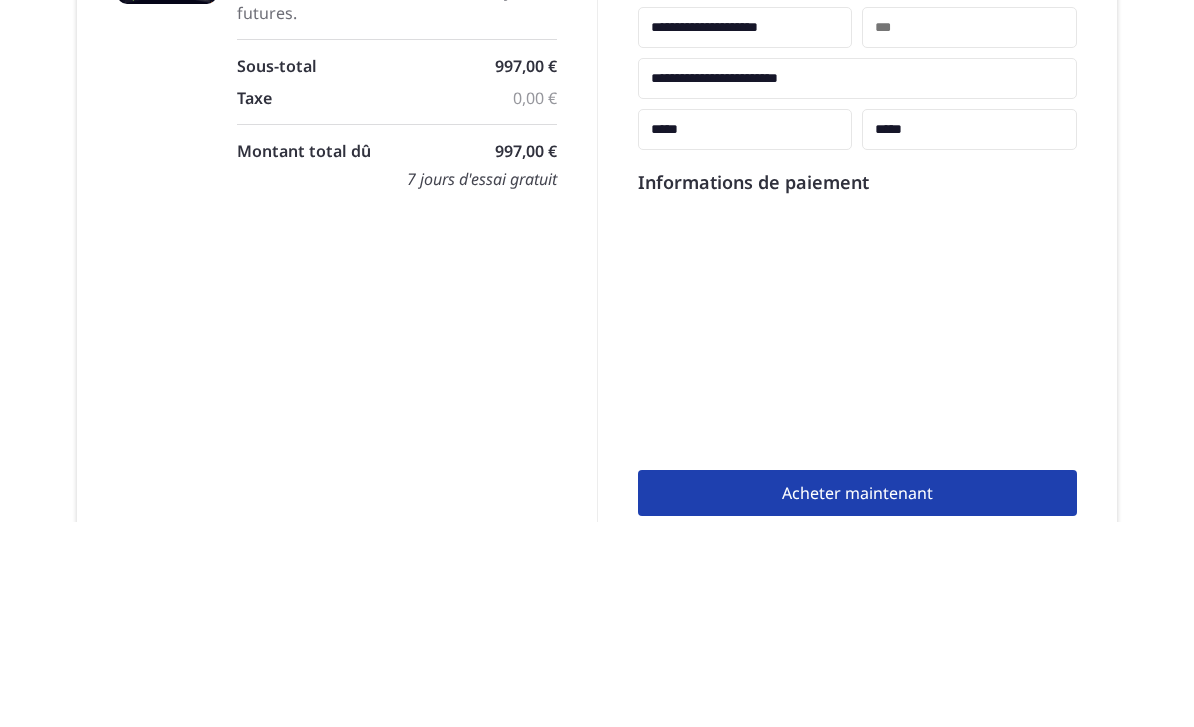 type on "*****" 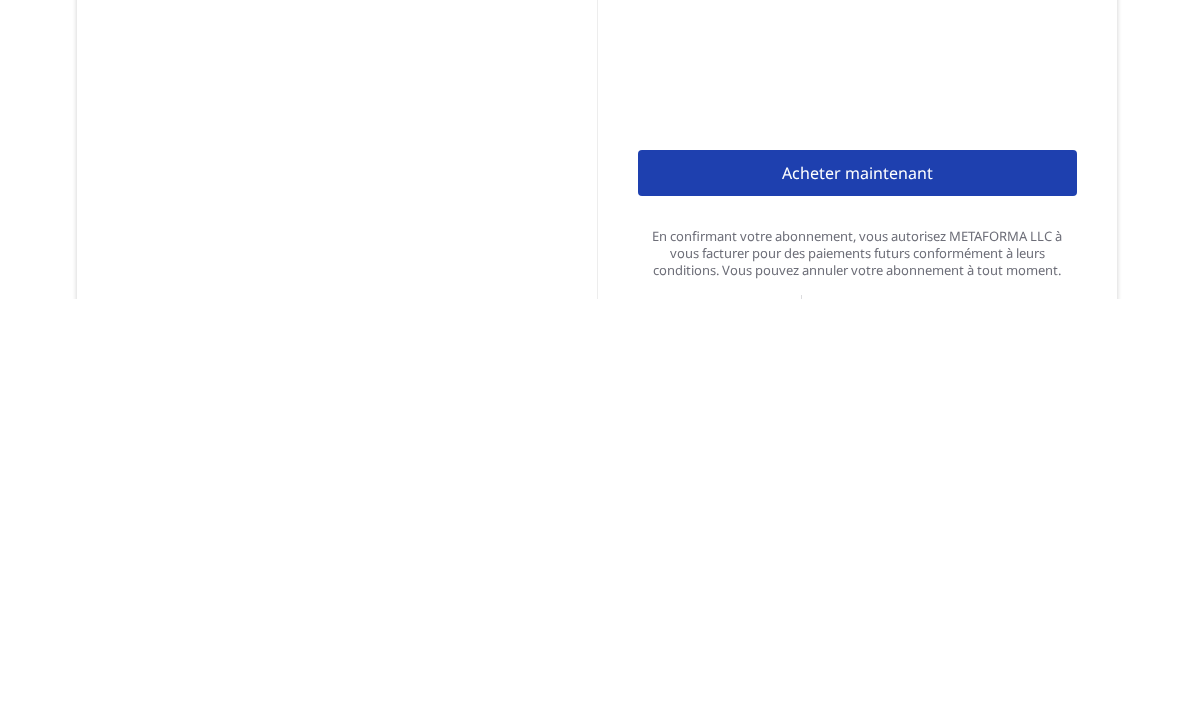 scroll, scrollTop: 102, scrollLeft: 0, axis: vertical 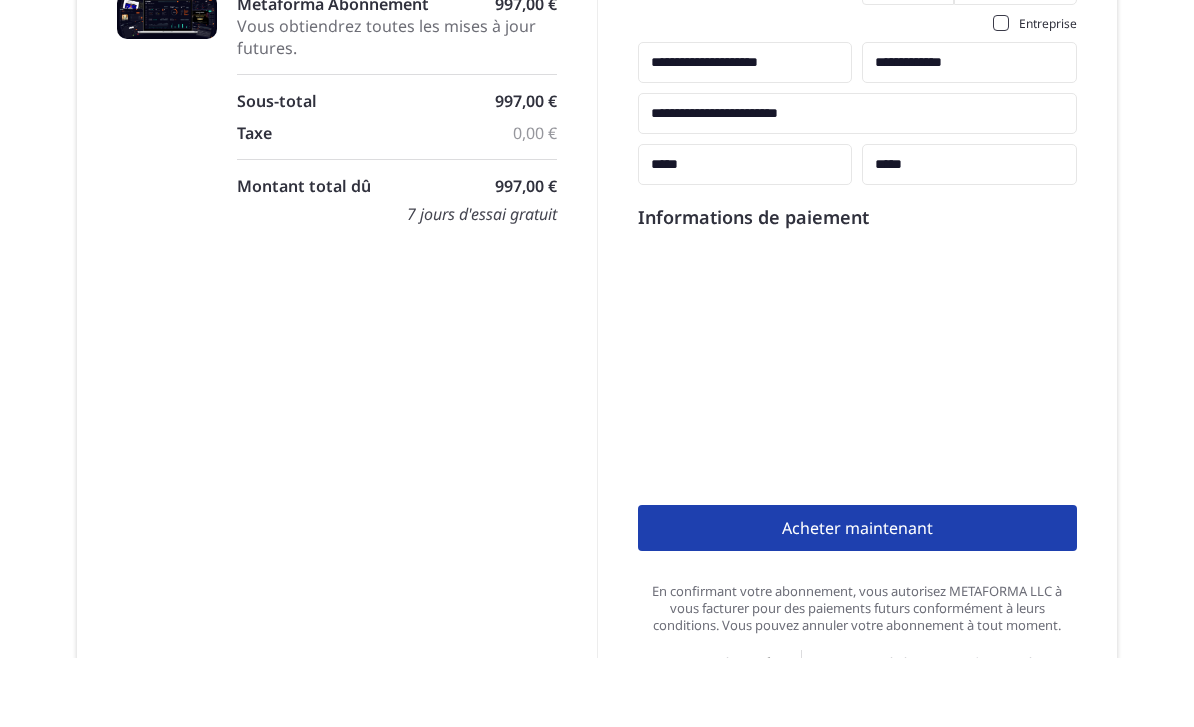 click on "**********" at bounding box center [969, 131] 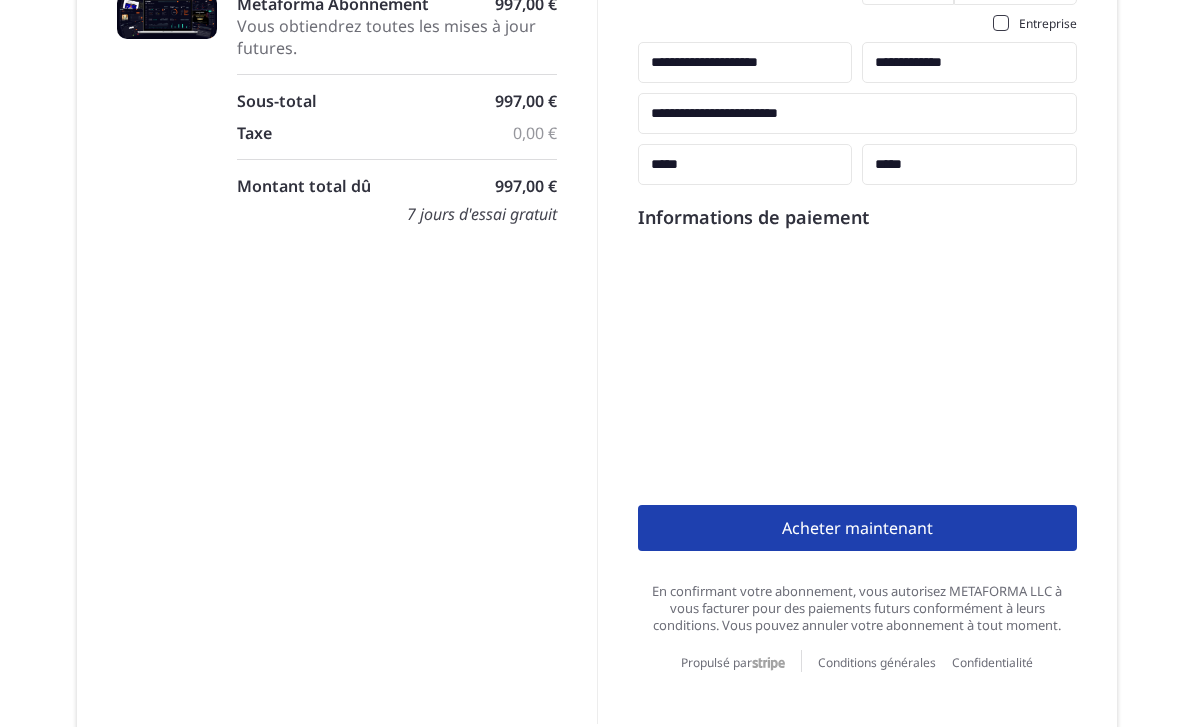 type on "**********" 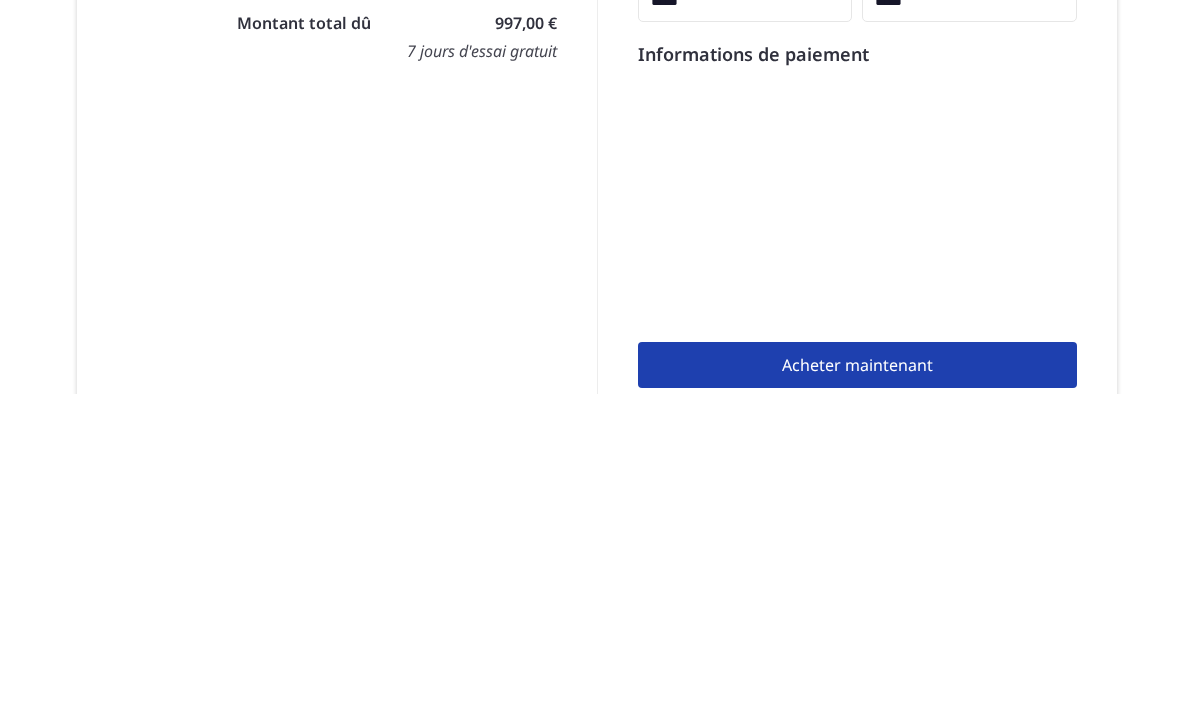 scroll, scrollTop: 214, scrollLeft: 0, axis: vertical 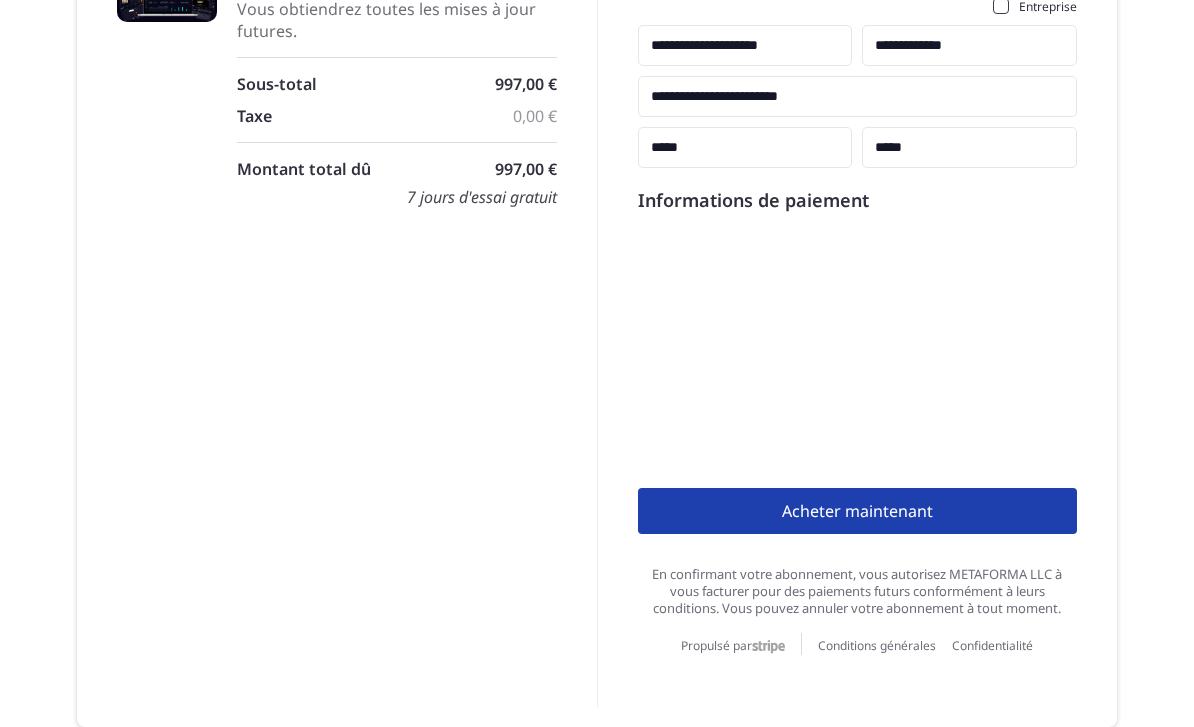 click on "Acheter maintenant" at bounding box center [858, 511] 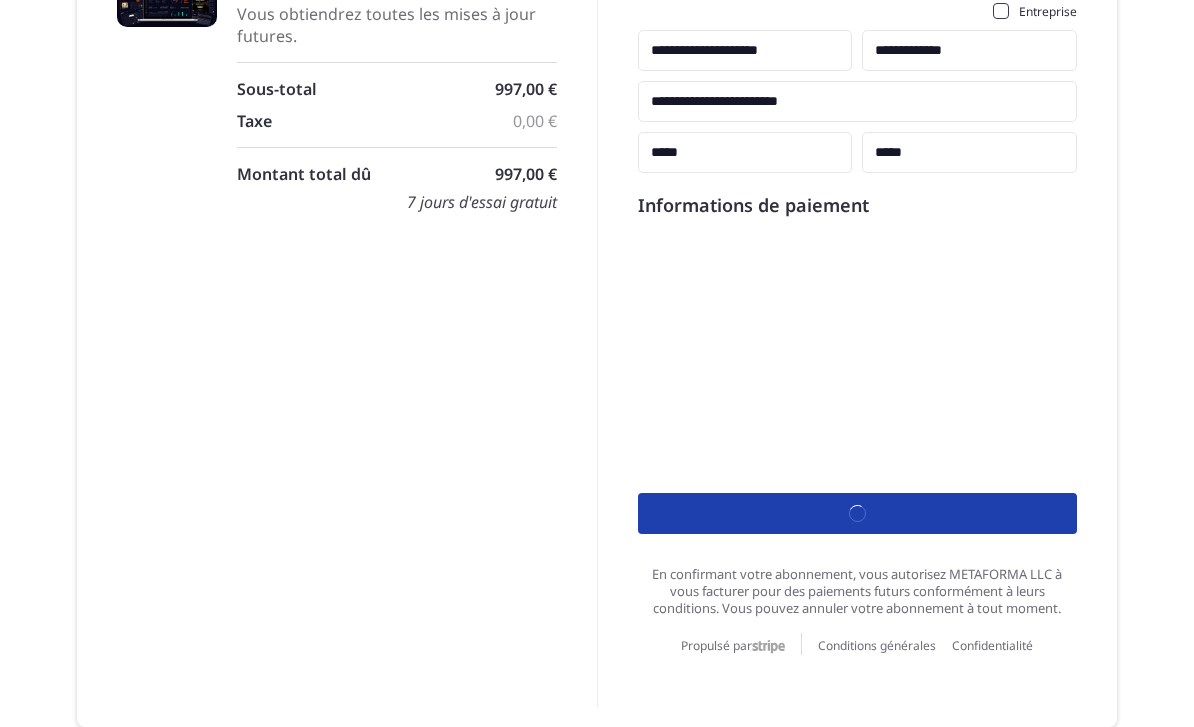 scroll, scrollTop: 208, scrollLeft: 0, axis: vertical 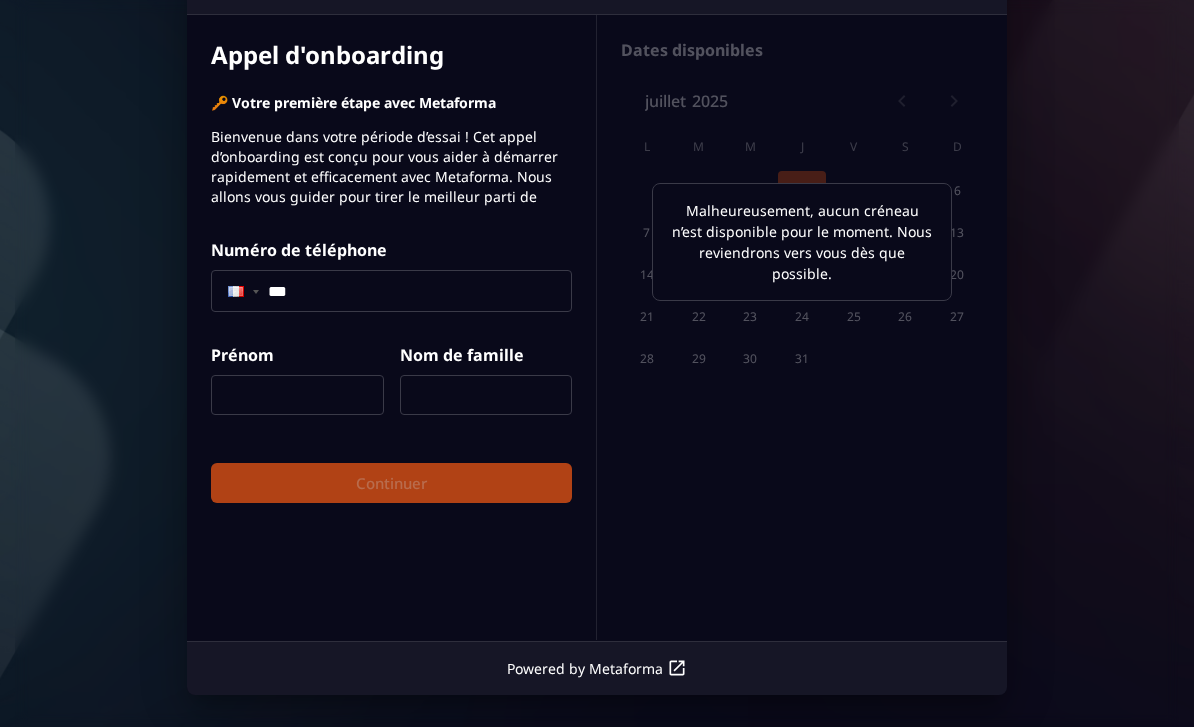 click on "***" 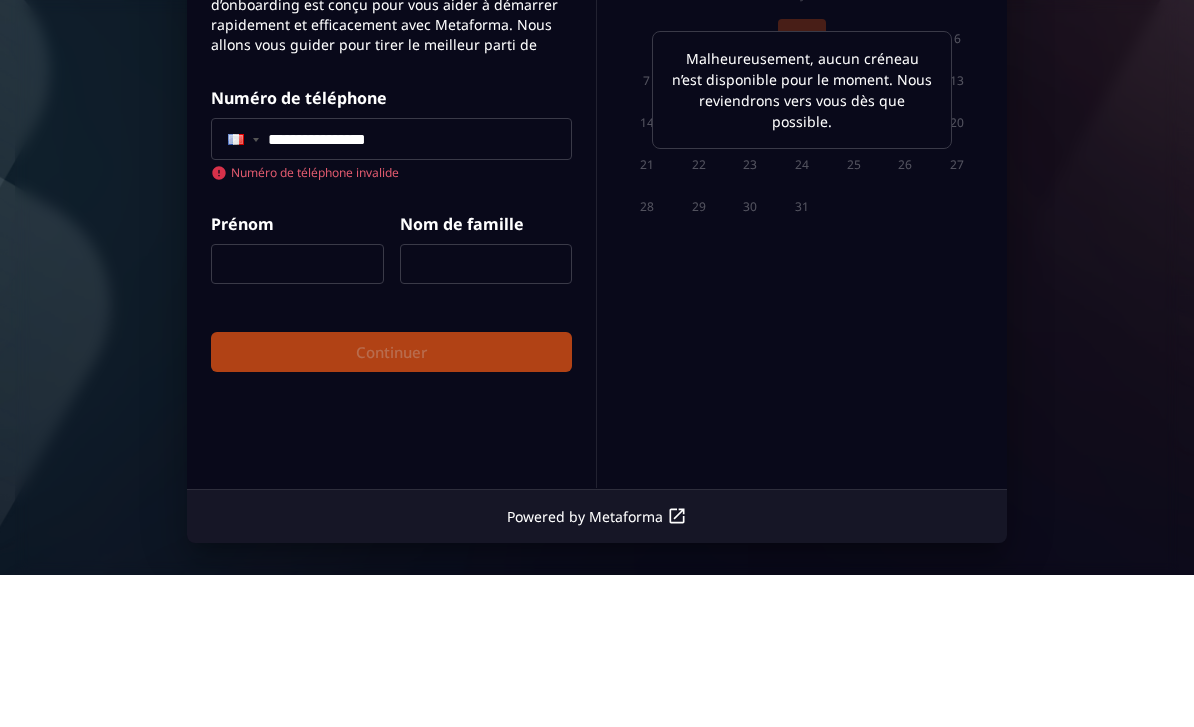 click on "**********" 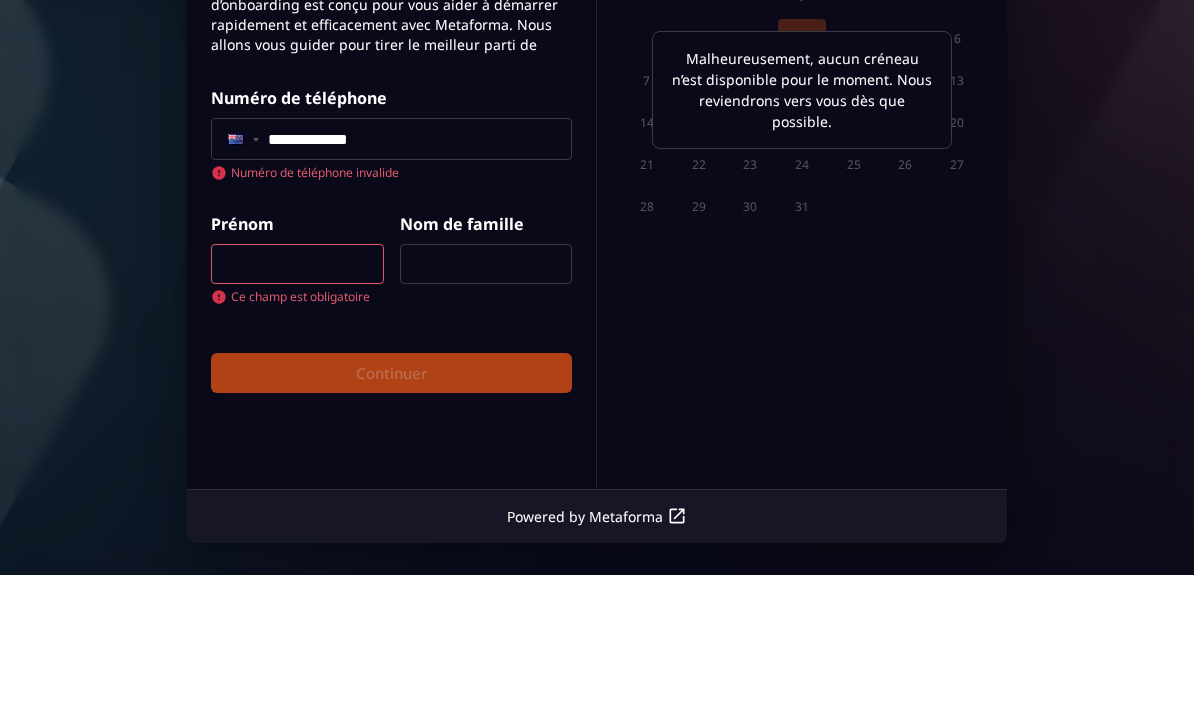 click at bounding box center [231, 140] 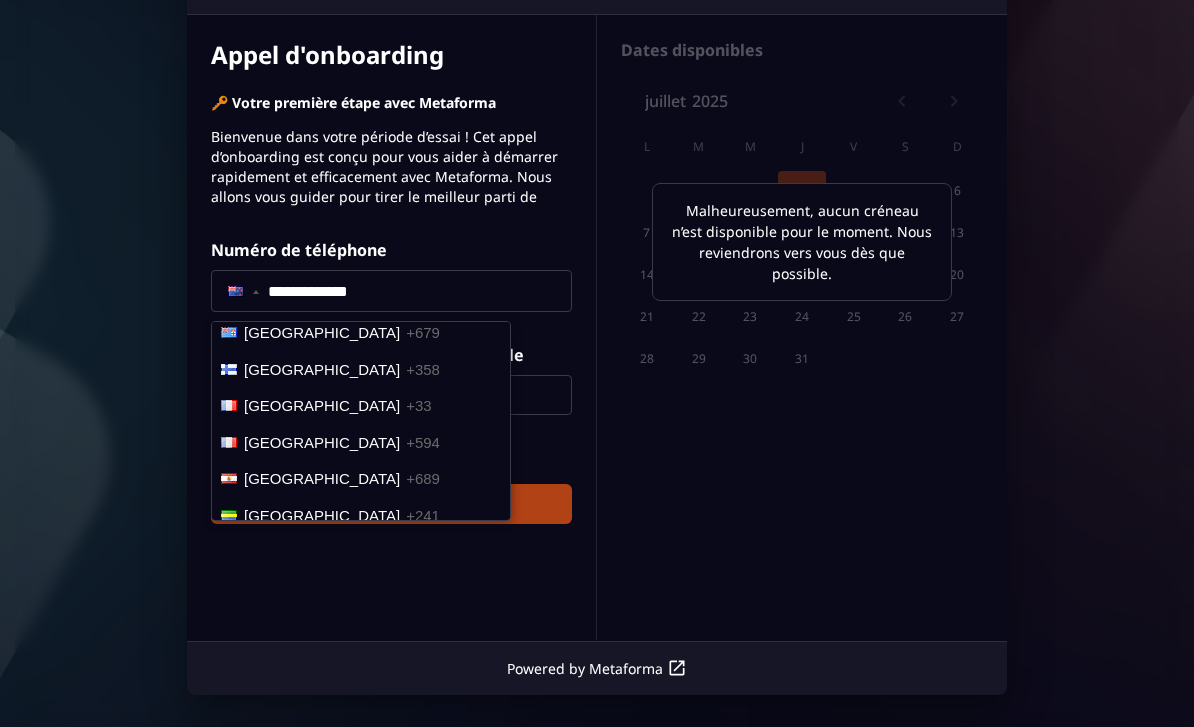 scroll, scrollTop: 2258, scrollLeft: 0, axis: vertical 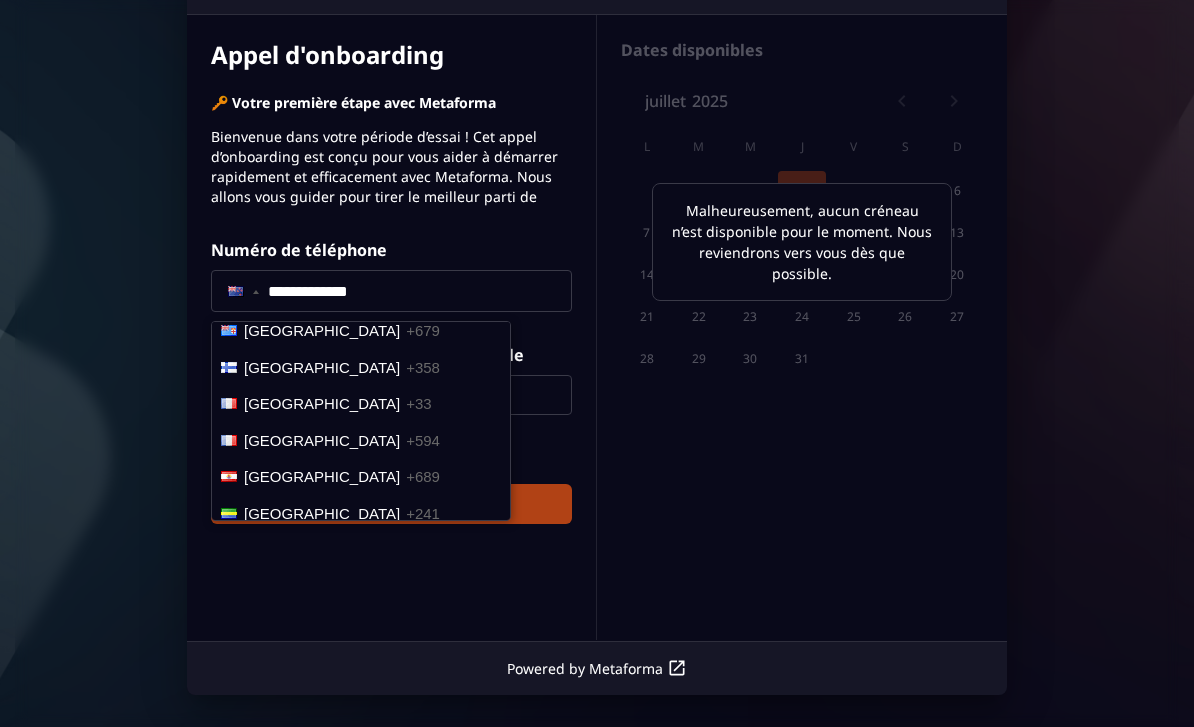 click on "France" at bounding box center (322, 404) 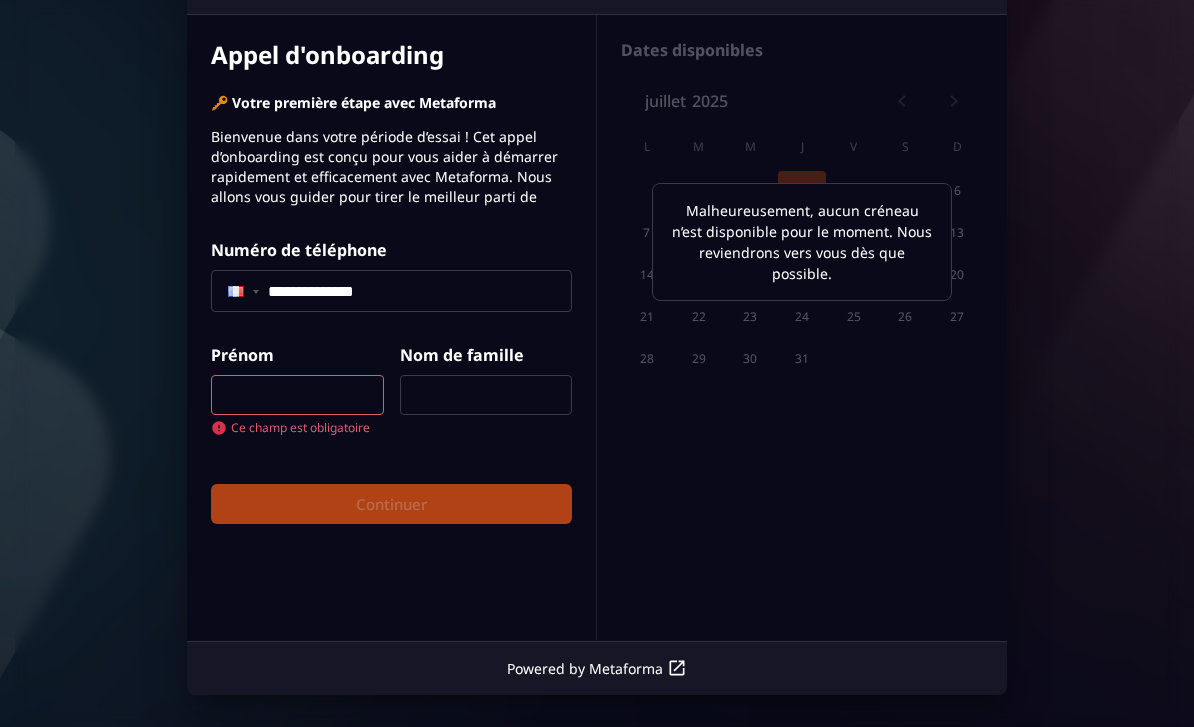 click on "**********" 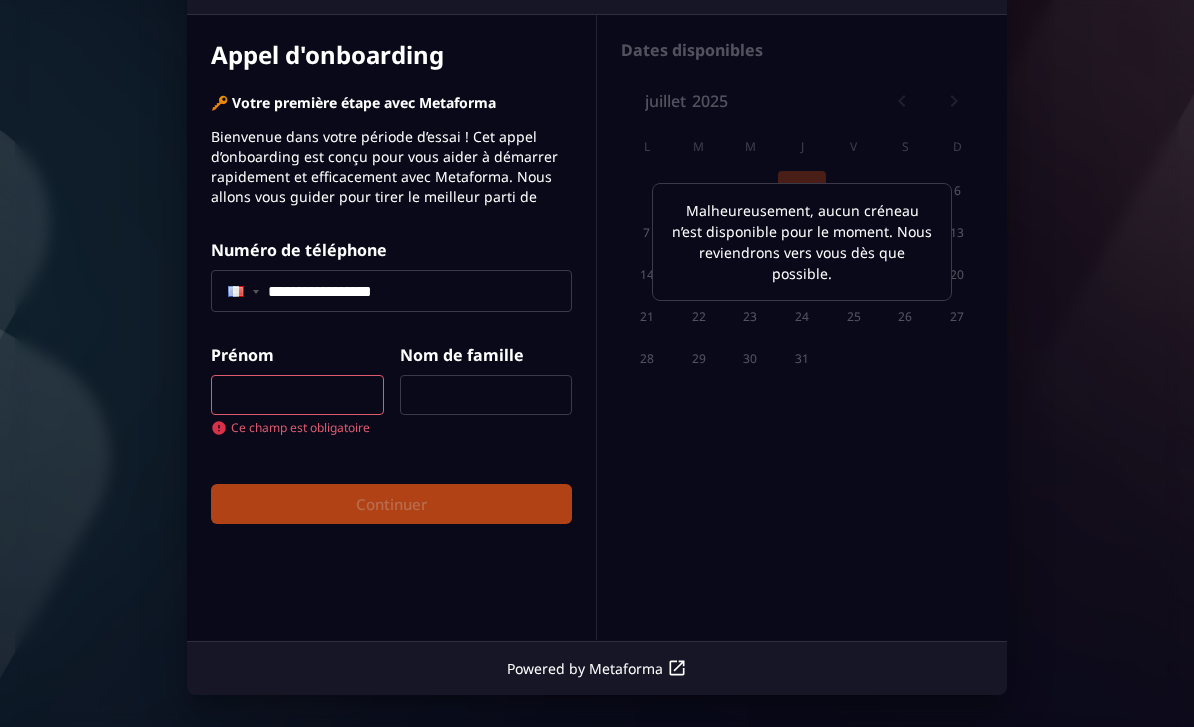 type on "**********" 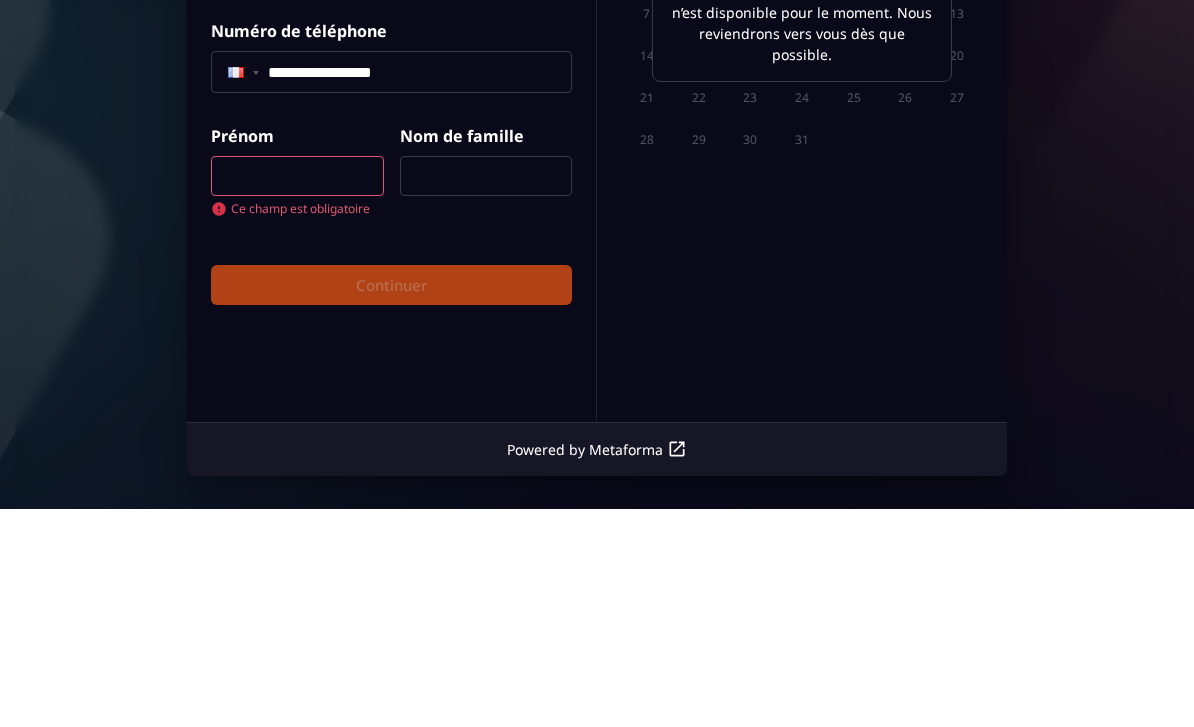type on "*******" 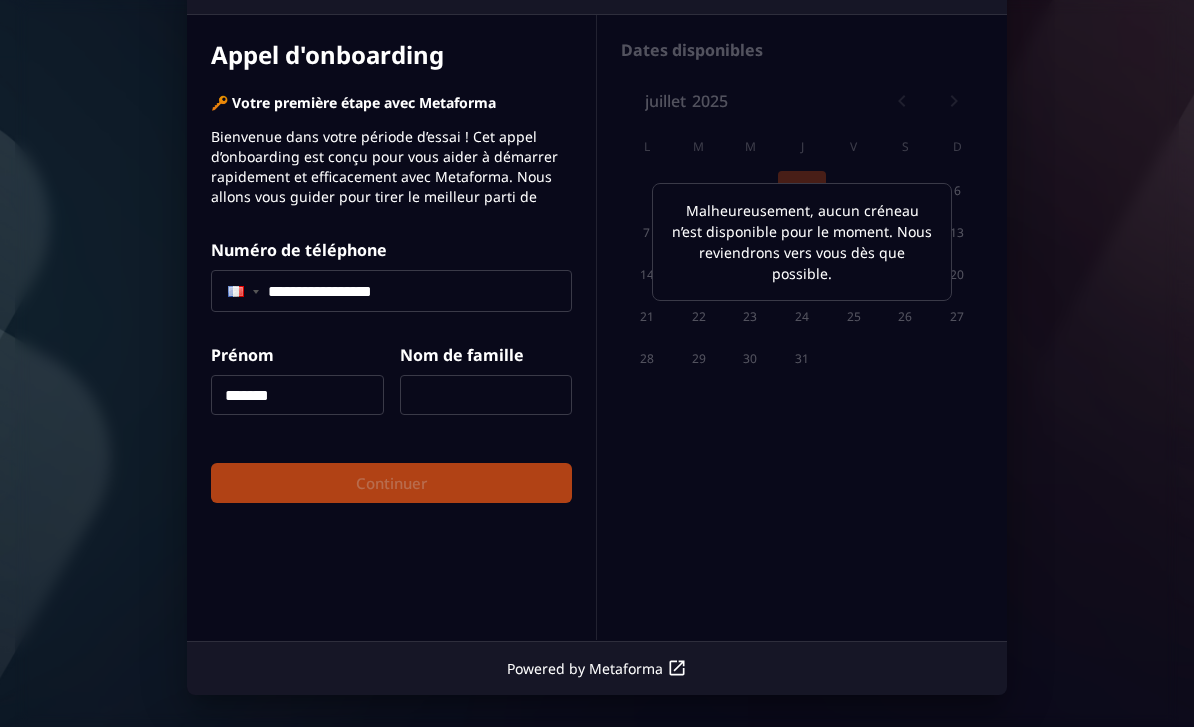 click at bounding box center [486, 396] 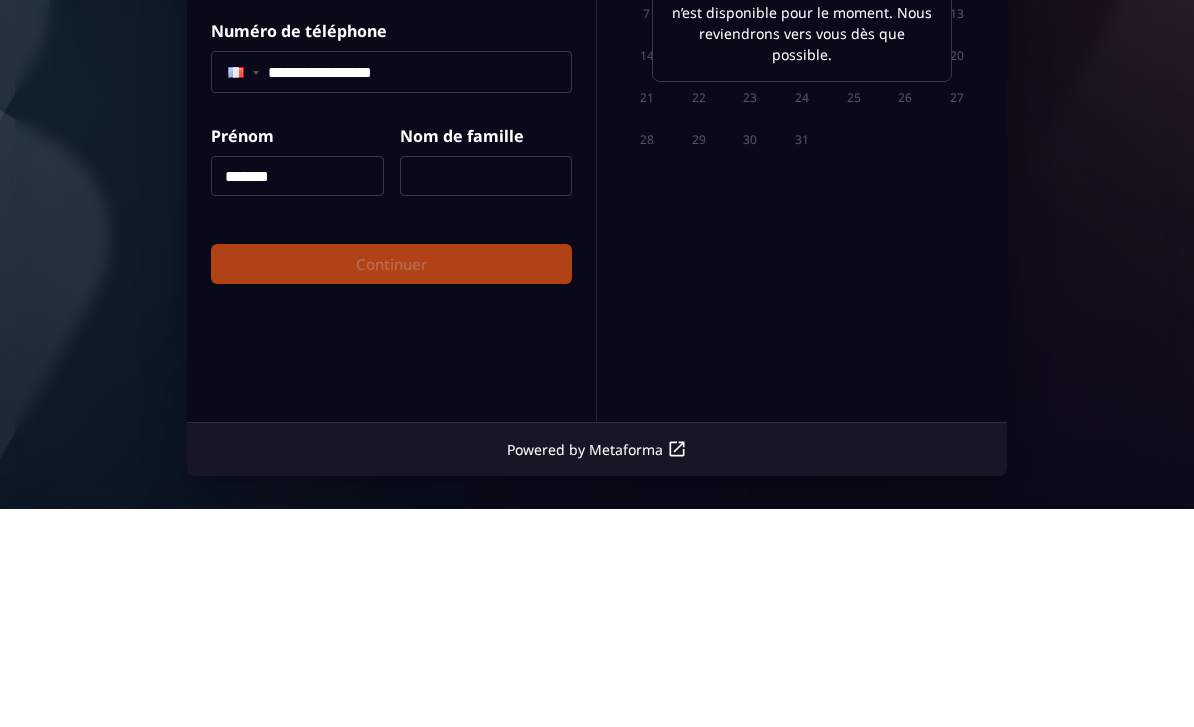type on "****" 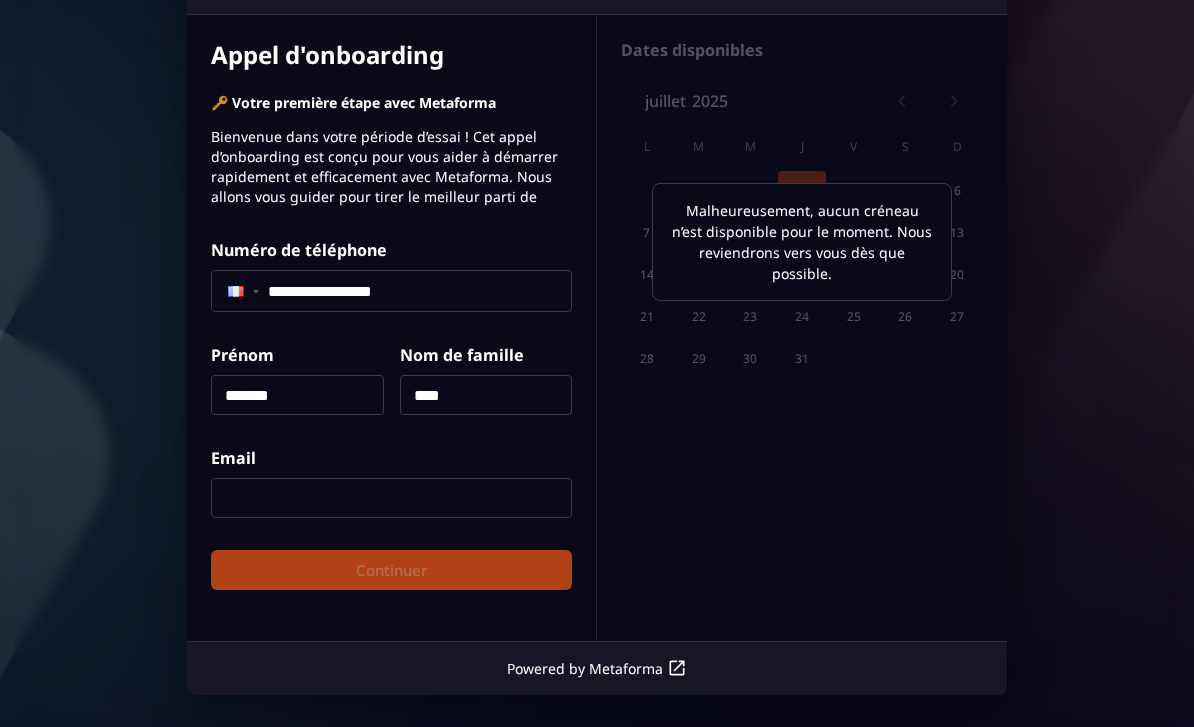 click at bounding box center [391, 499] 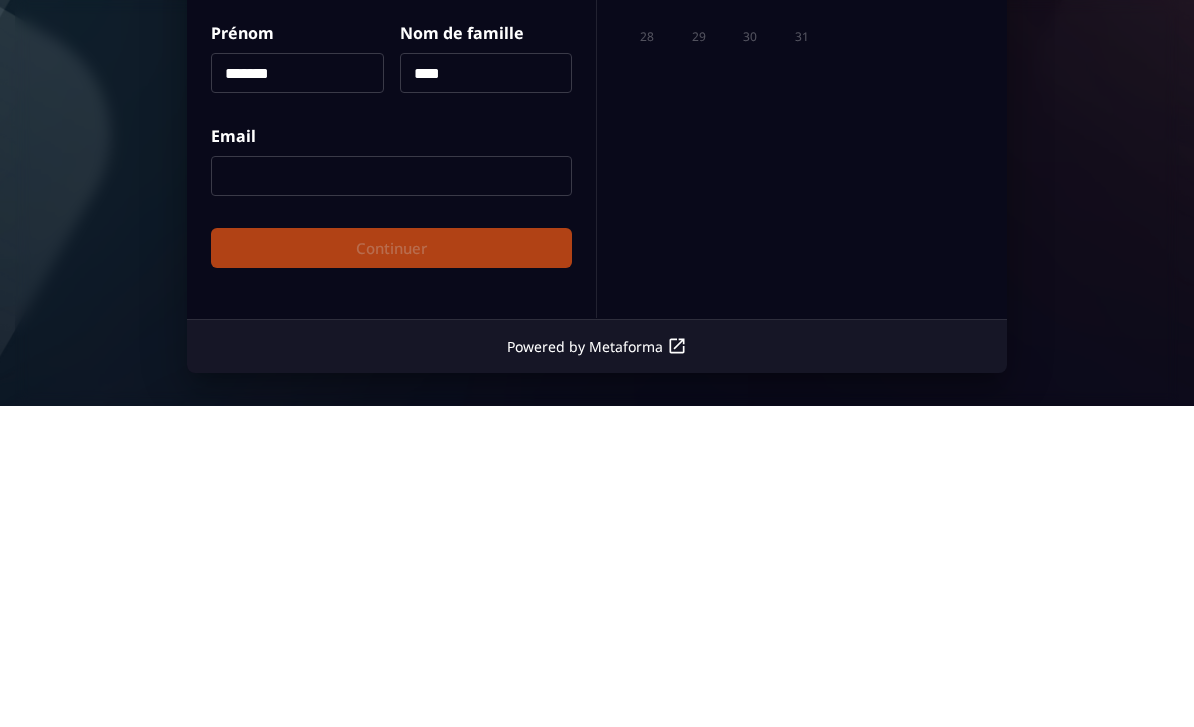 type on "**********" 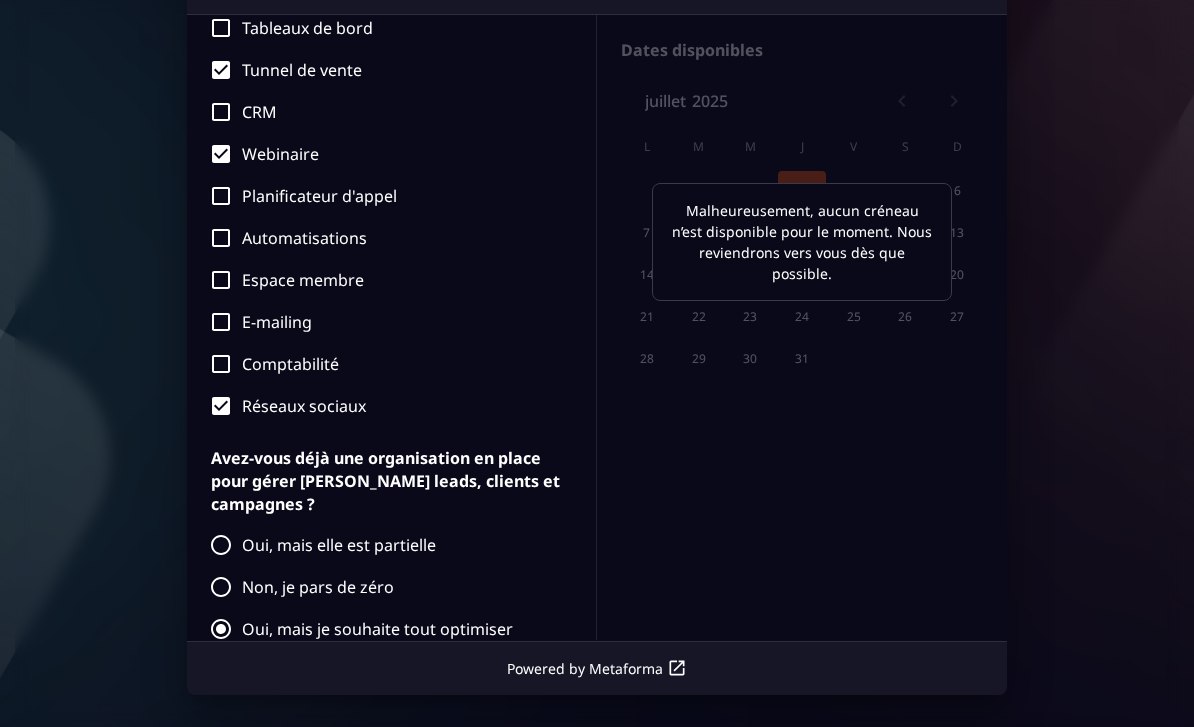 scroll, scrollTop: 597, scrollLeft: 0, axis: vertical 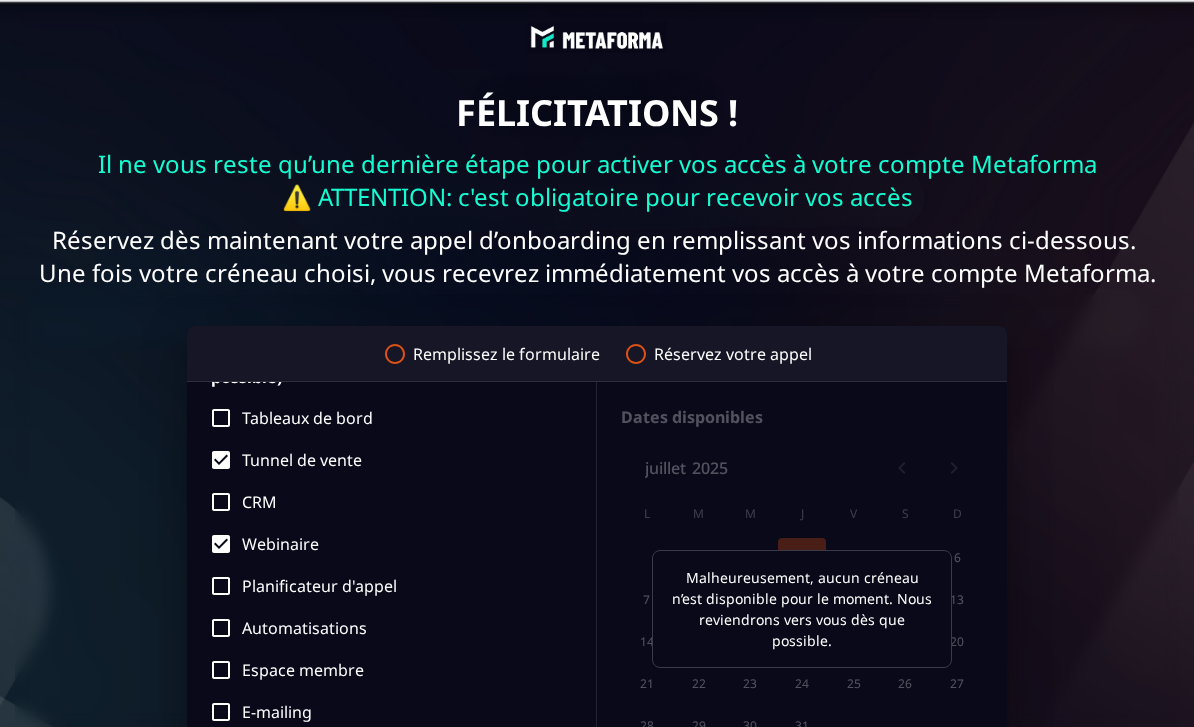 click on "Réservez votre appel" at bounding box center [730, 357] 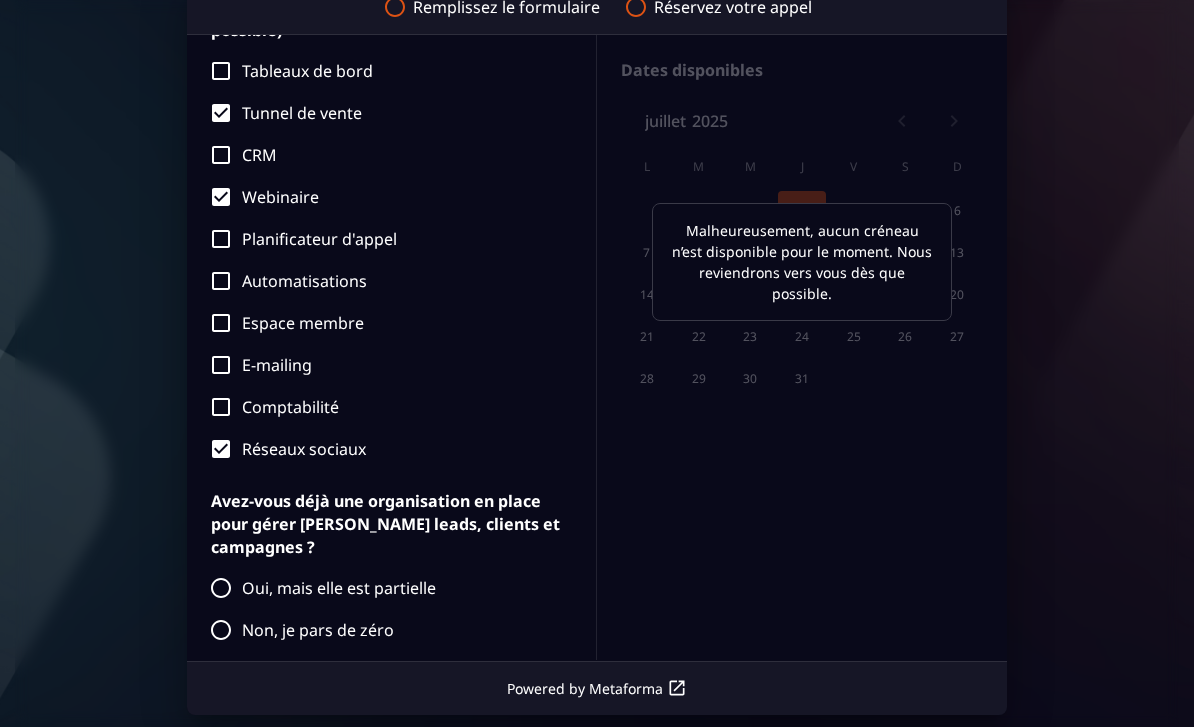 scroll, scrollTop: 367, scrollLeft: 0, axis: vertical 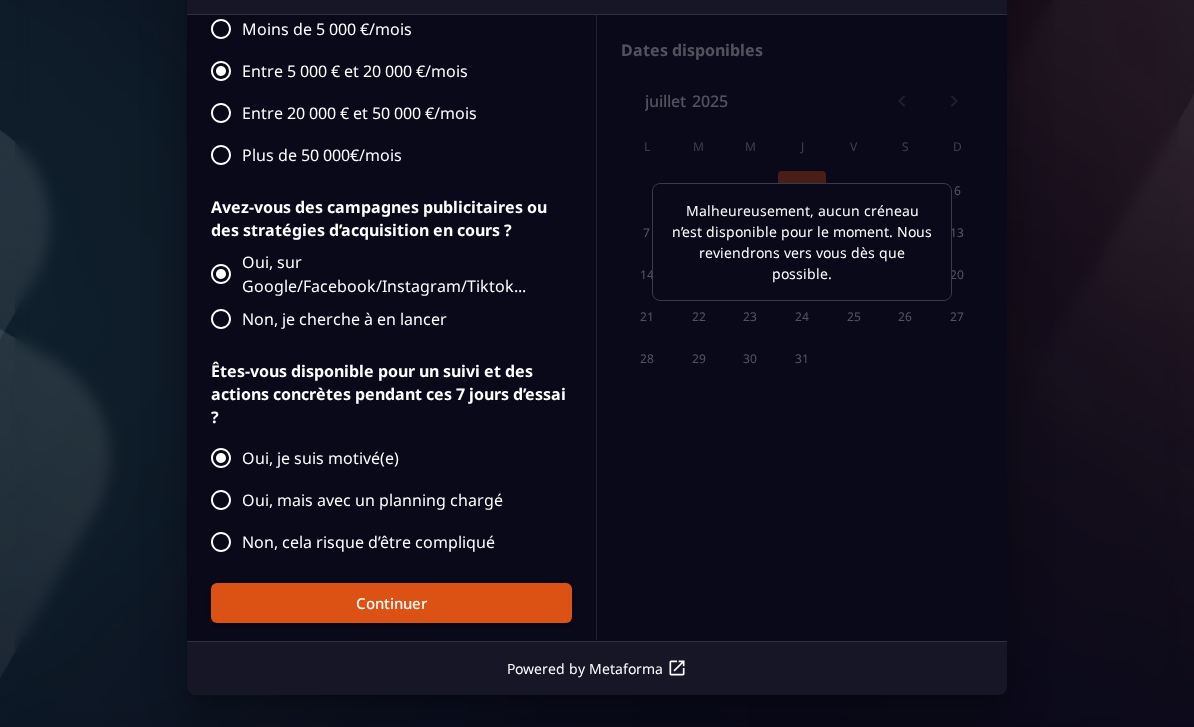 click on "Continuer" at bounding box center [391, 604] 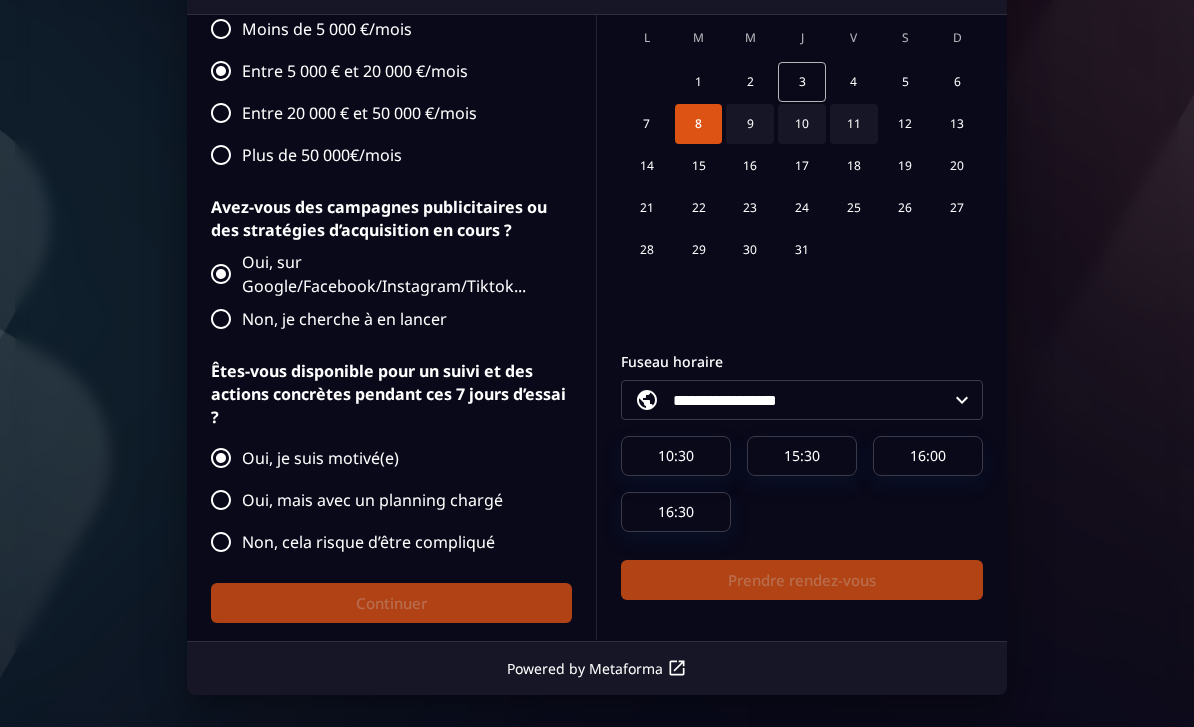scroll, scrollTop: 109, scrollLeft: 0, axis: vertical 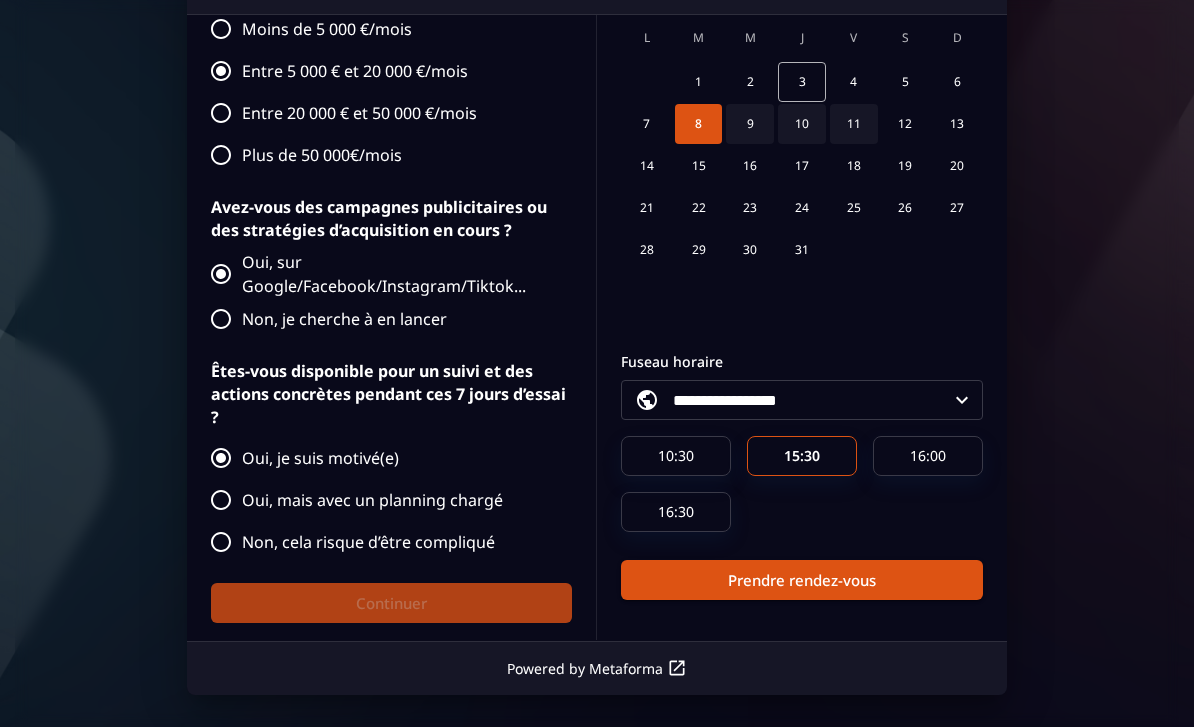 click on "Prendre rendez-vous" at bounding box center (802, 581) 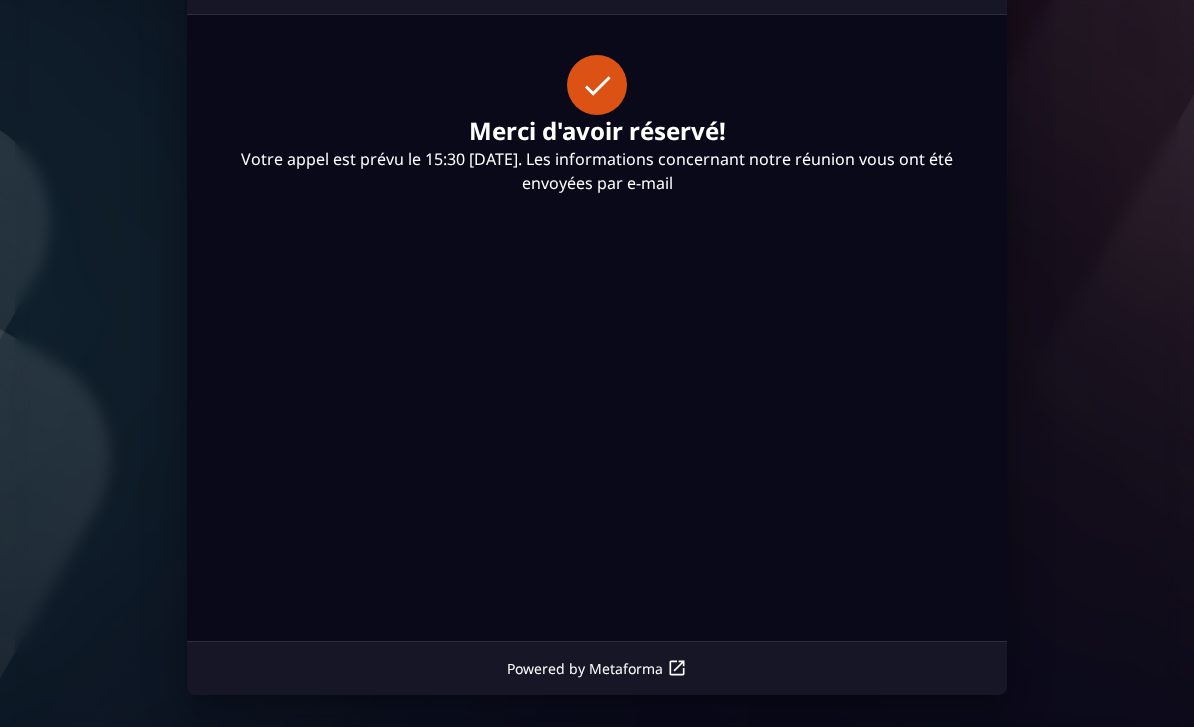 click on "Merci d'avoir réservé! Votre appel est prévu le 15:30 Jul 08. Les informations concernant notre réunion vous ont été envoyées par e-mail" at bounding box center [597, 266] 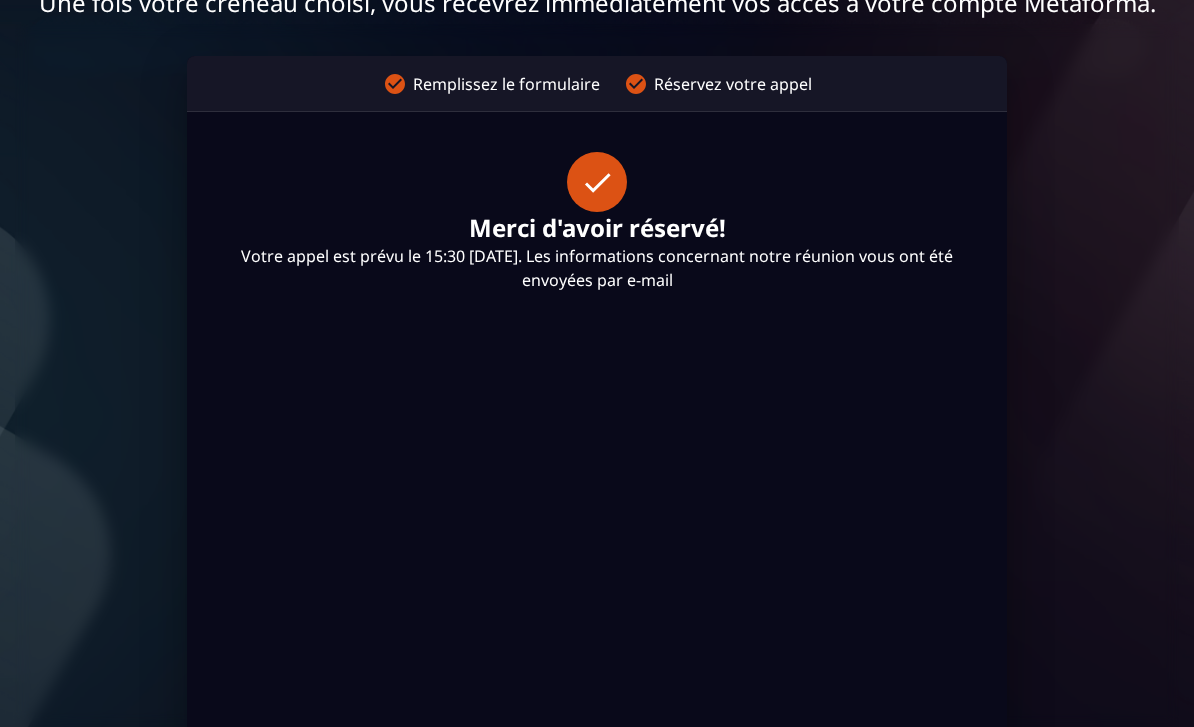 scroll, scrollTop: 367, scrollLeft: 0, axis: vertical 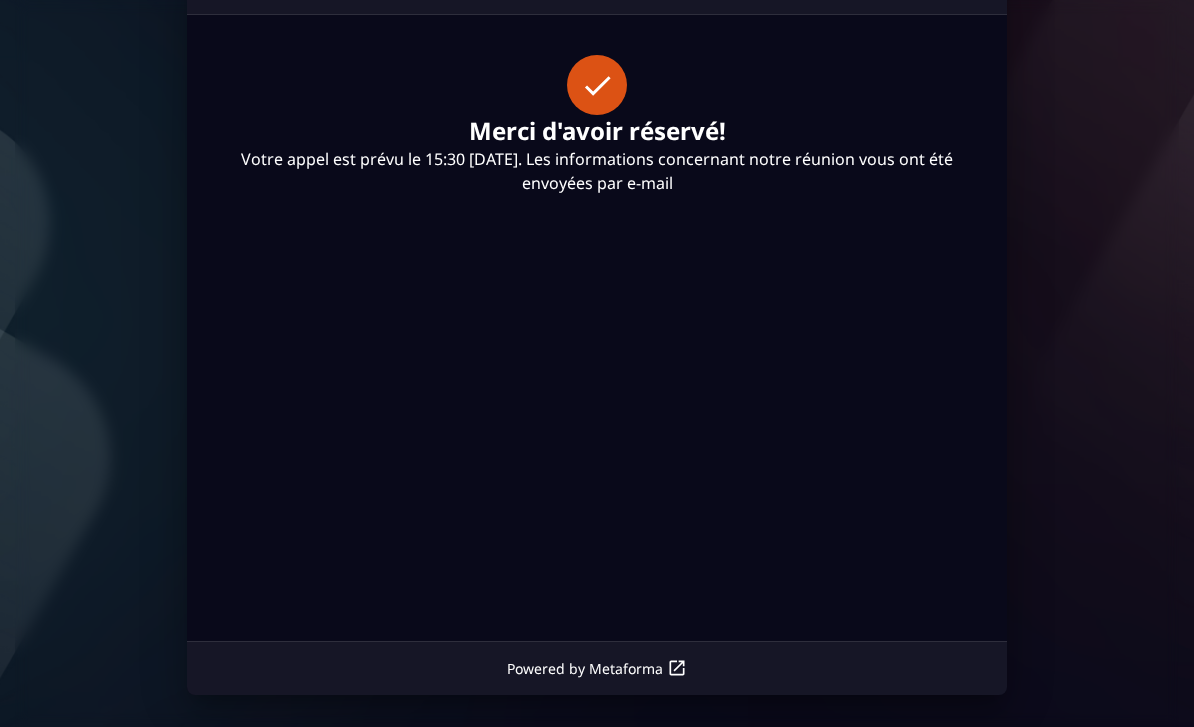 click 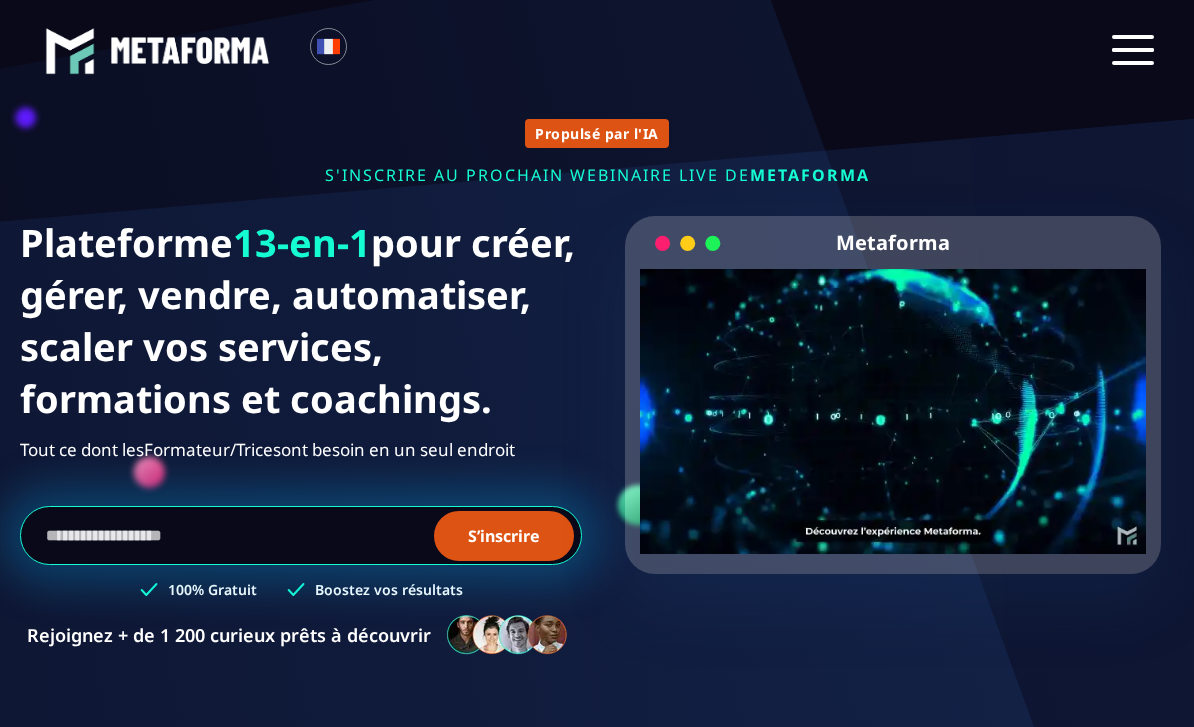 scroll, scrollTop: 0, scrollLeft: 0, axis: both 